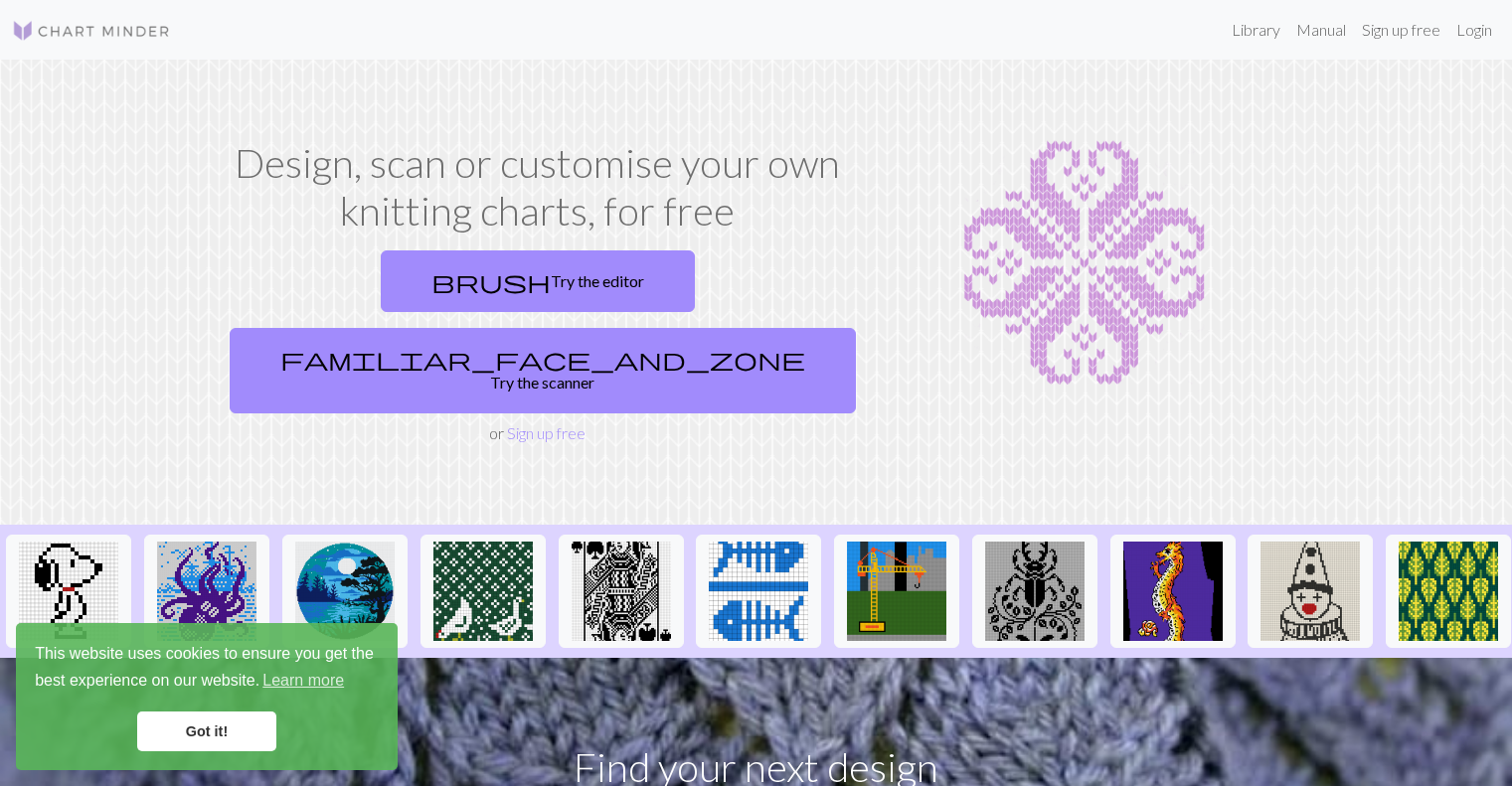 scroll, scrollTop: 0, scrollLeft: 0, axis: both 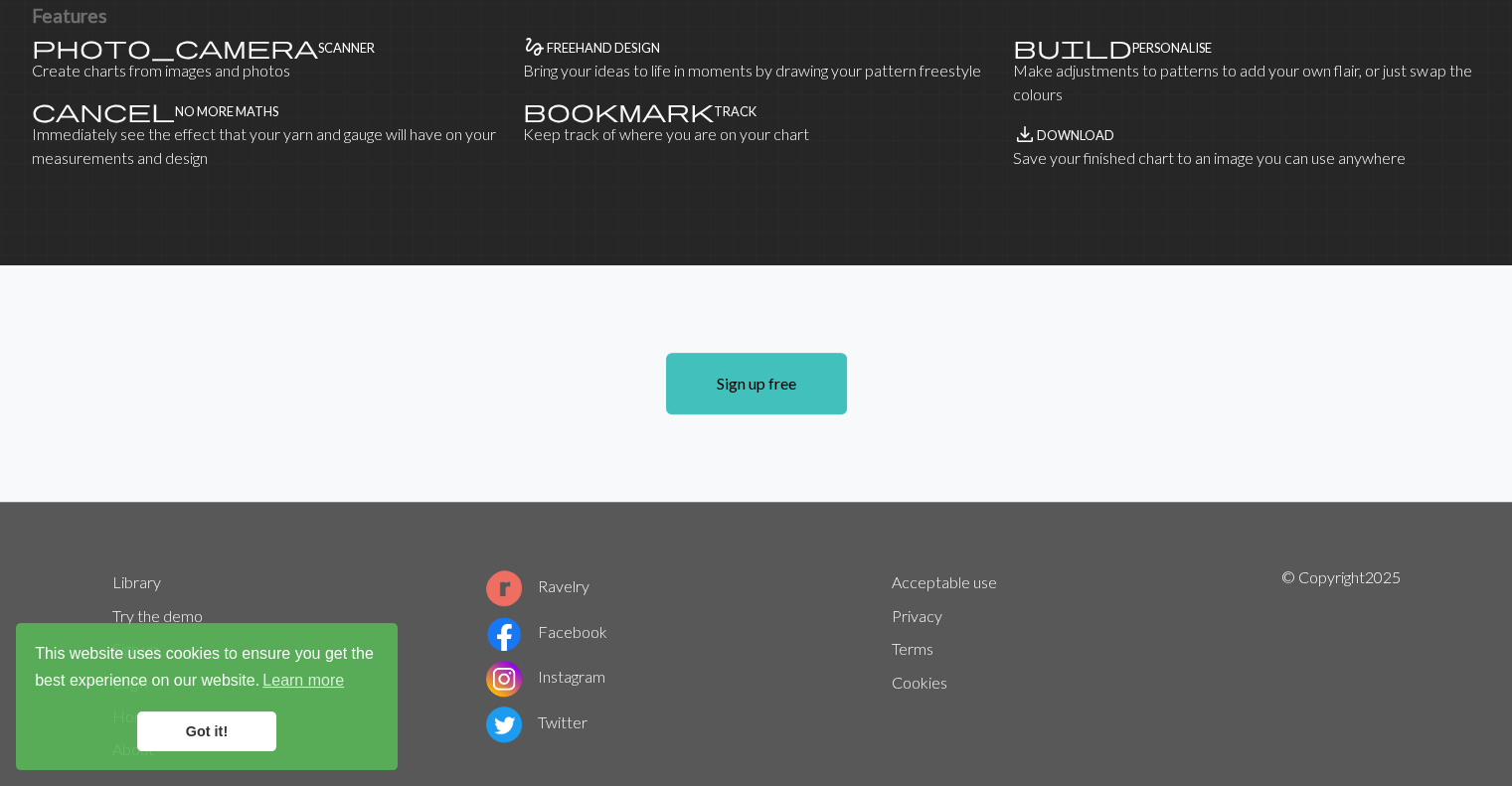 click on "Got it!" at bounding box center [207, 731] 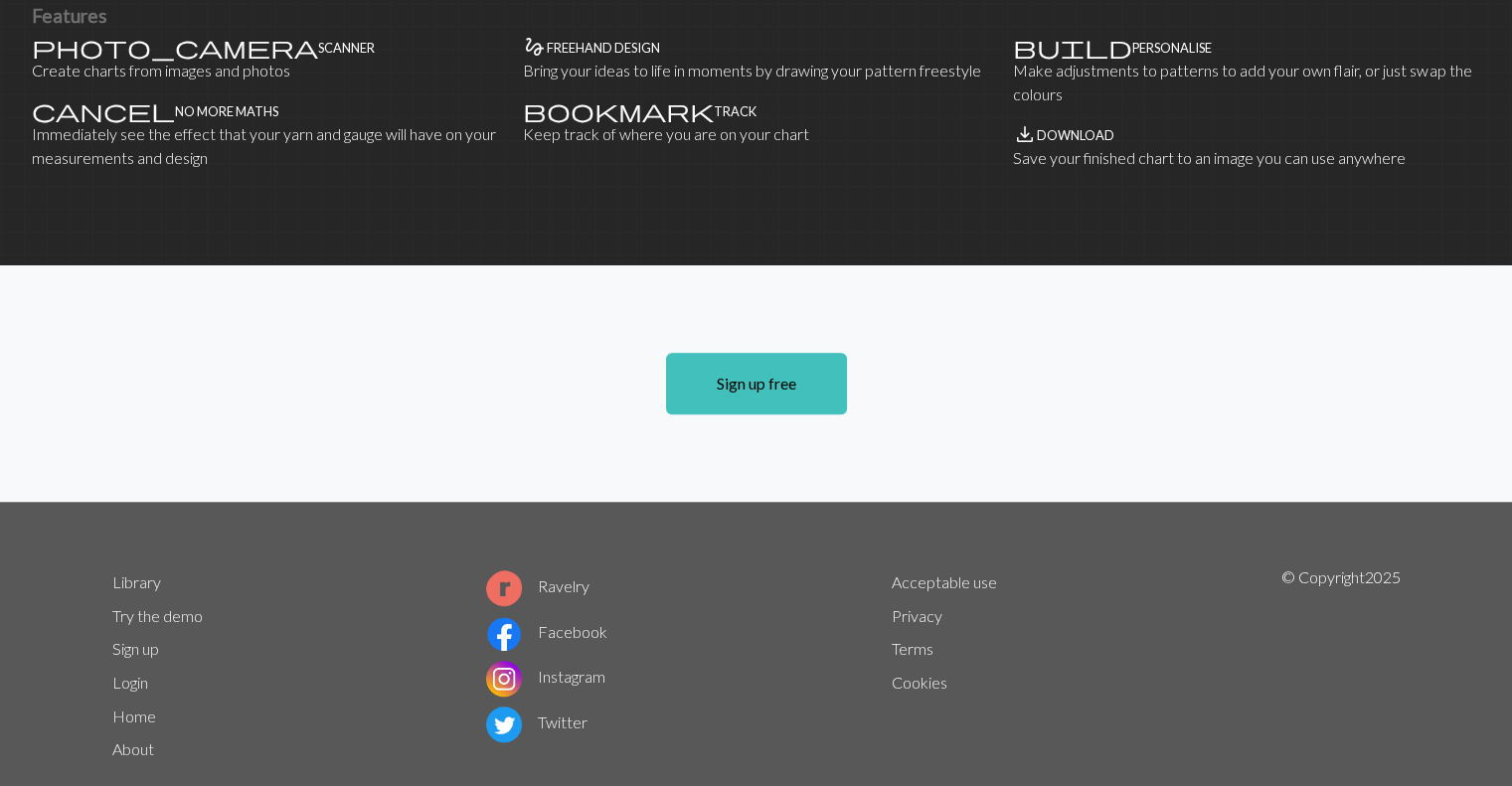 click on "Try the demo" at bounding box center [157, 615] 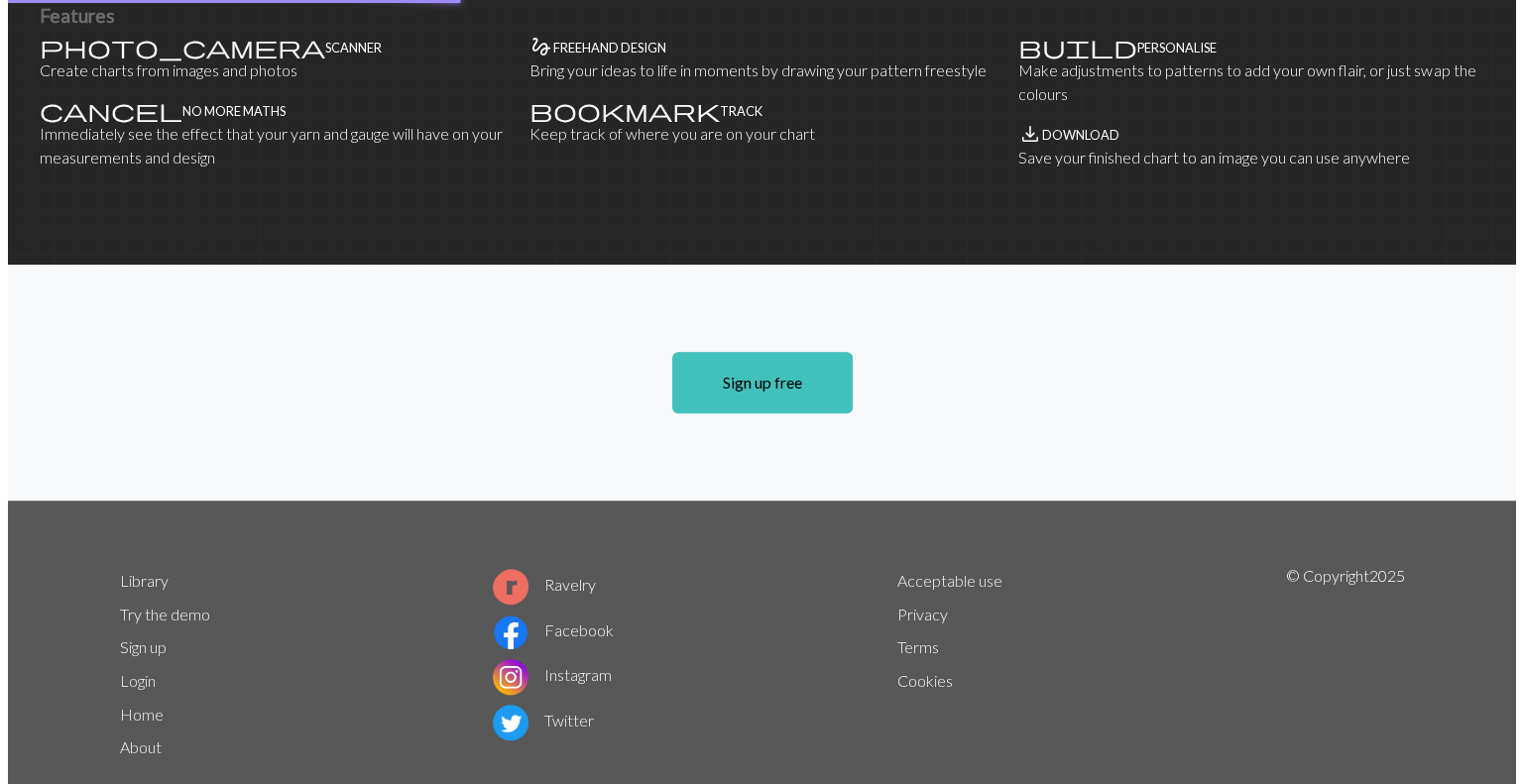 scroll, scrollTop: 0, scrollLeft: 0, axis: both 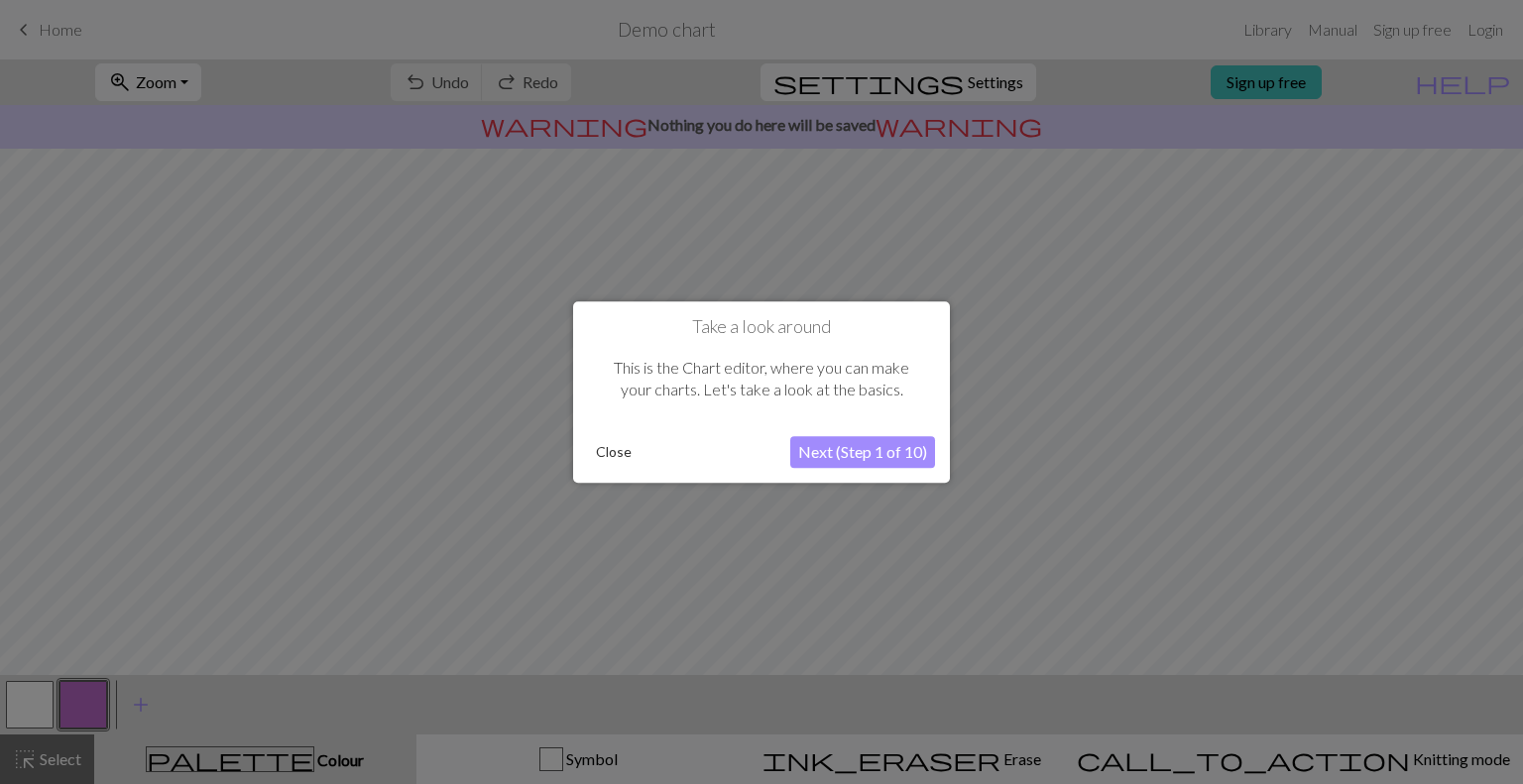 click on "Next (Step 1 of 10)" at bounding box center [863, 452] 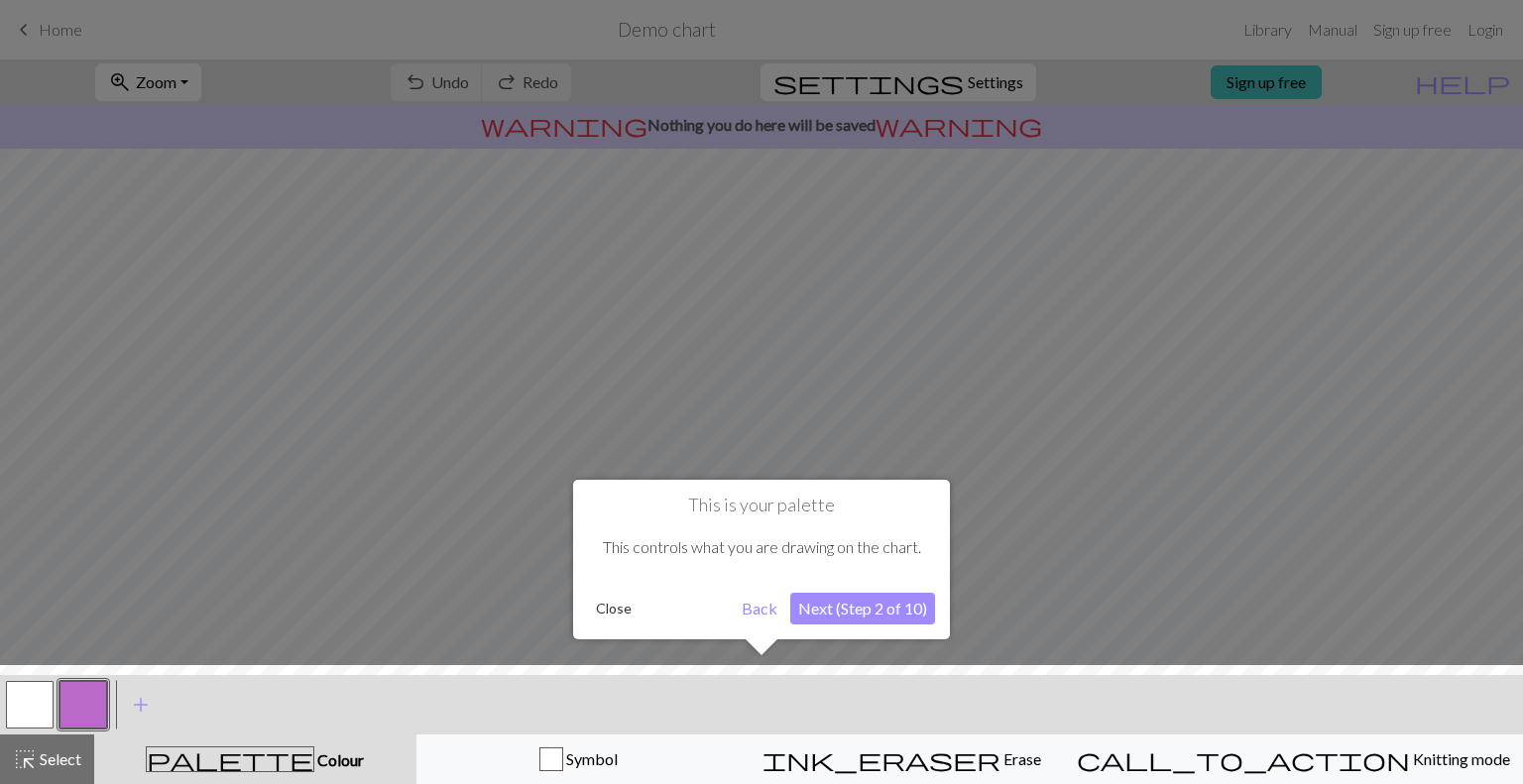 click on "Next (Step 2 of 10)" at bounding box center [863, 609] 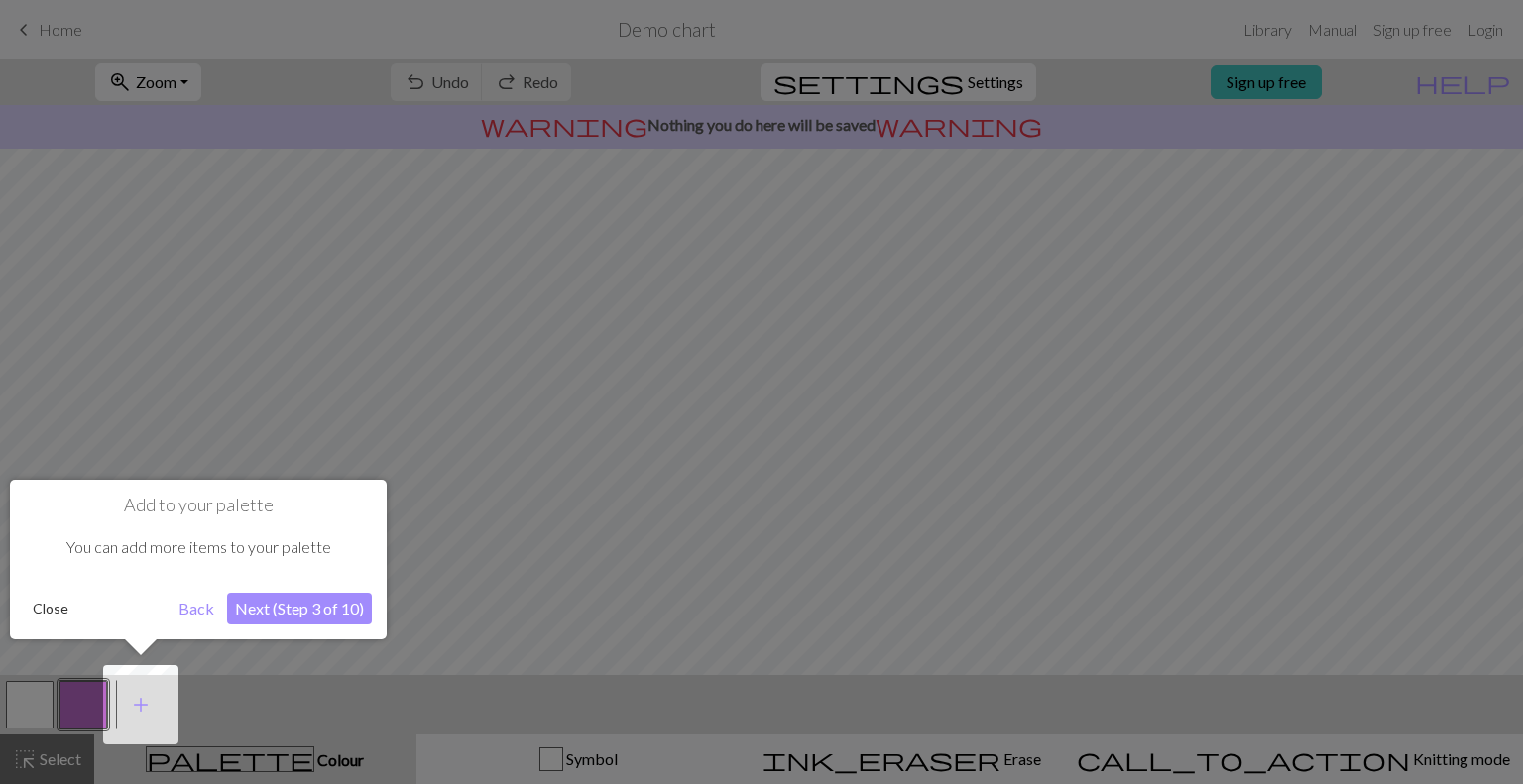 click on "Next (Step 3 of 10)" at bounding box center [299, 609] 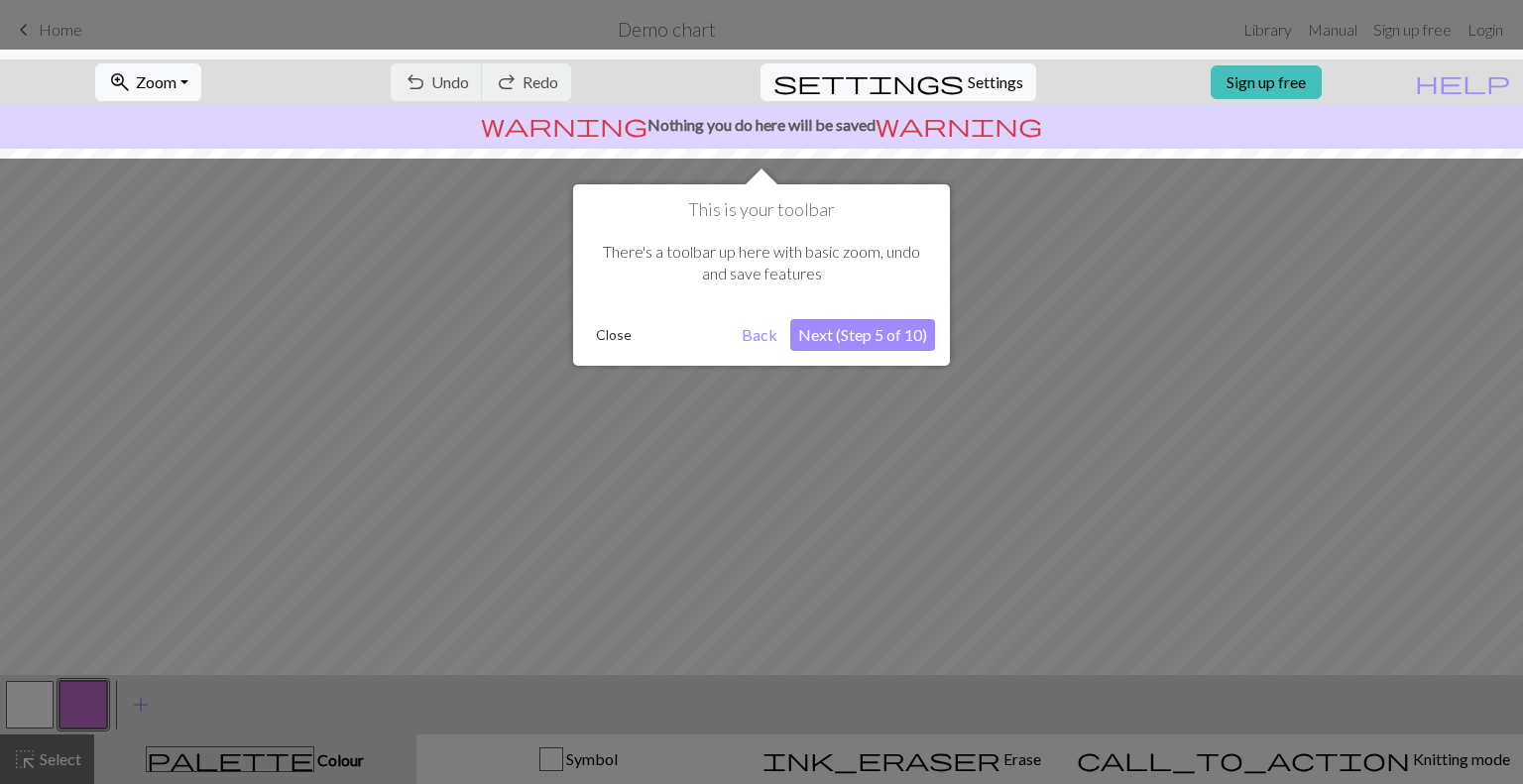 click on "Next (Step 5 of 10)" at bounding box center (863, 335) 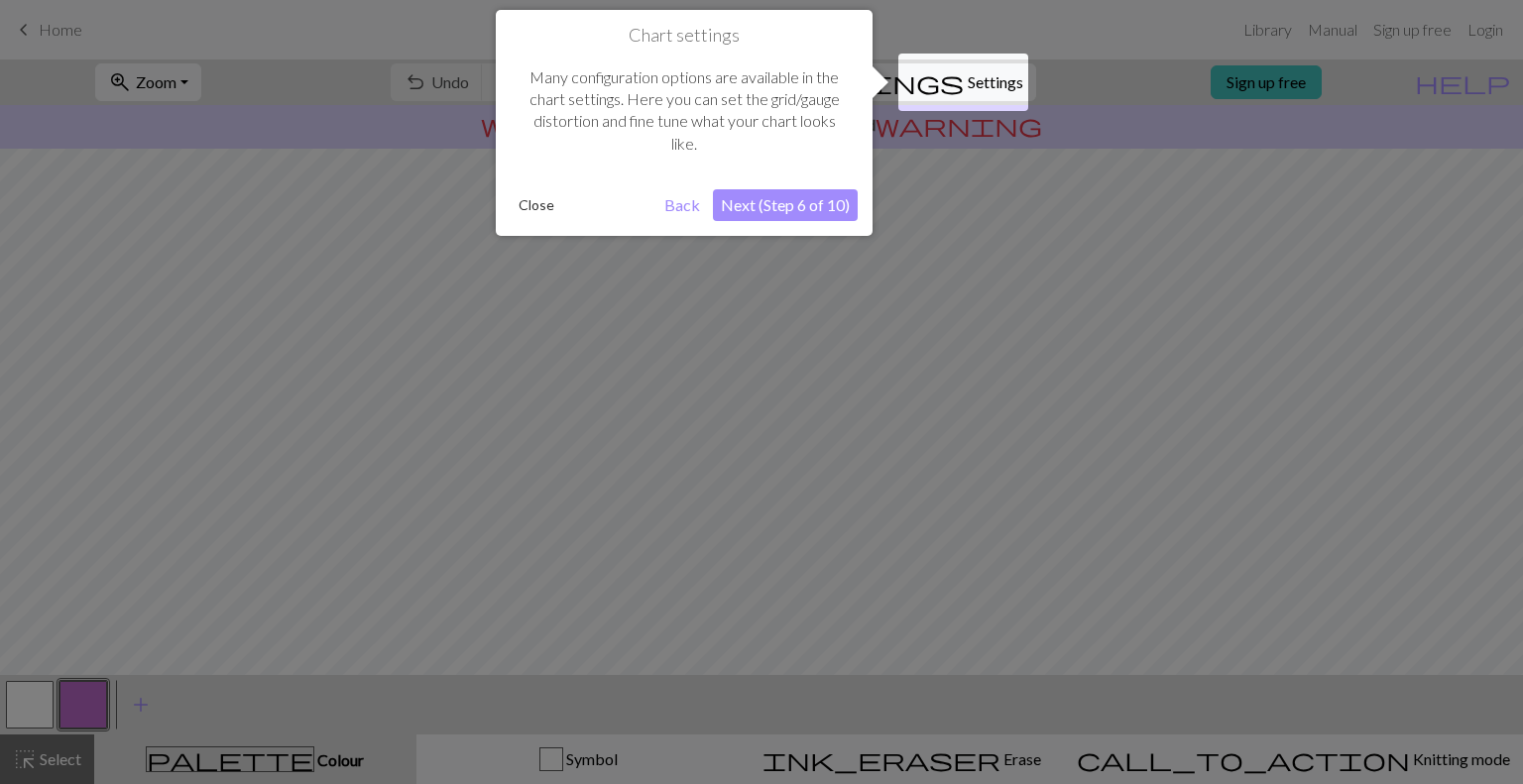 click on "Next (Step 6 of 10)" at bounding box center [785, 205] 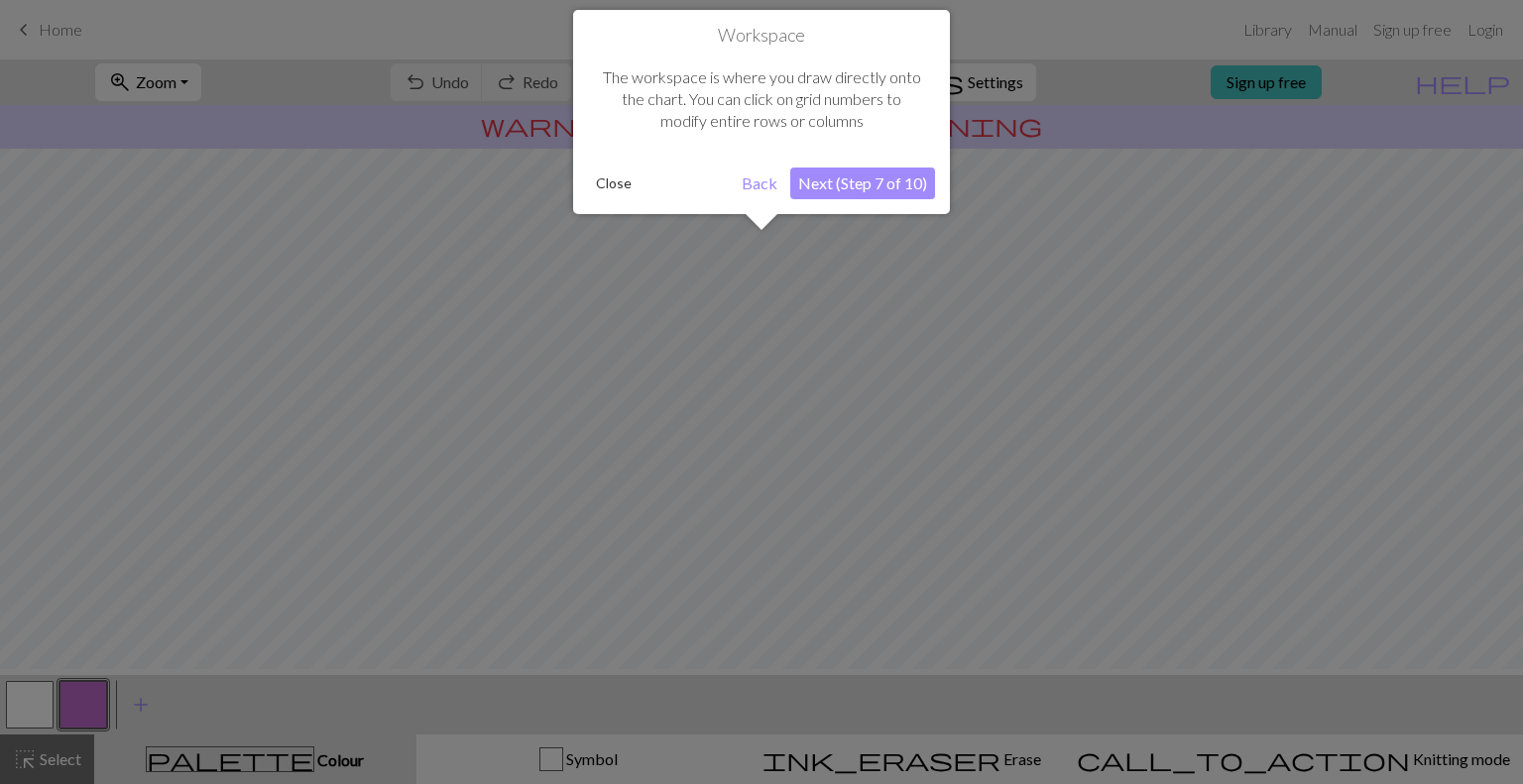 scroll, scrollTop: 118, scrollLeft: 0, axis: vertical 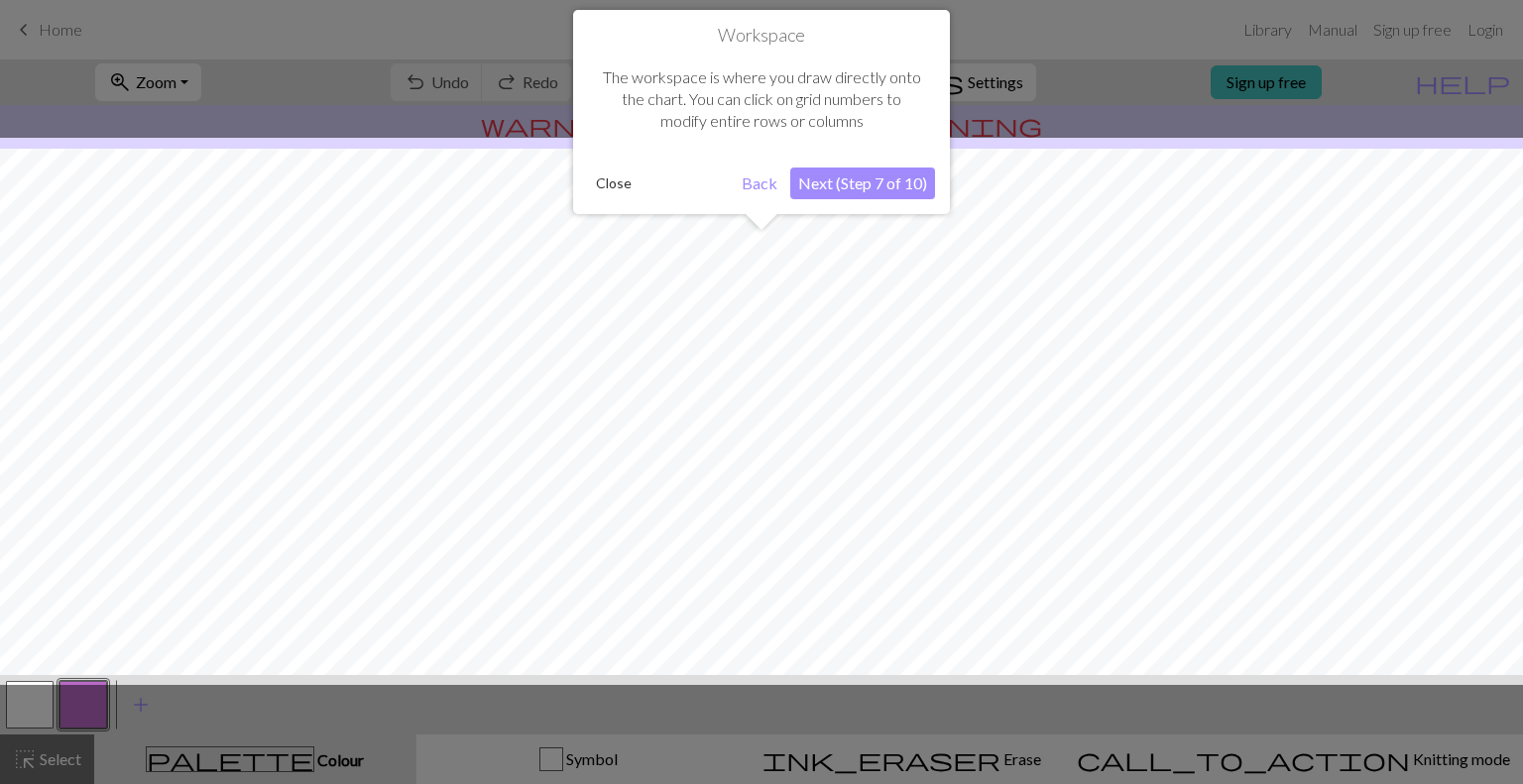 click at bounding box center (762, 411) 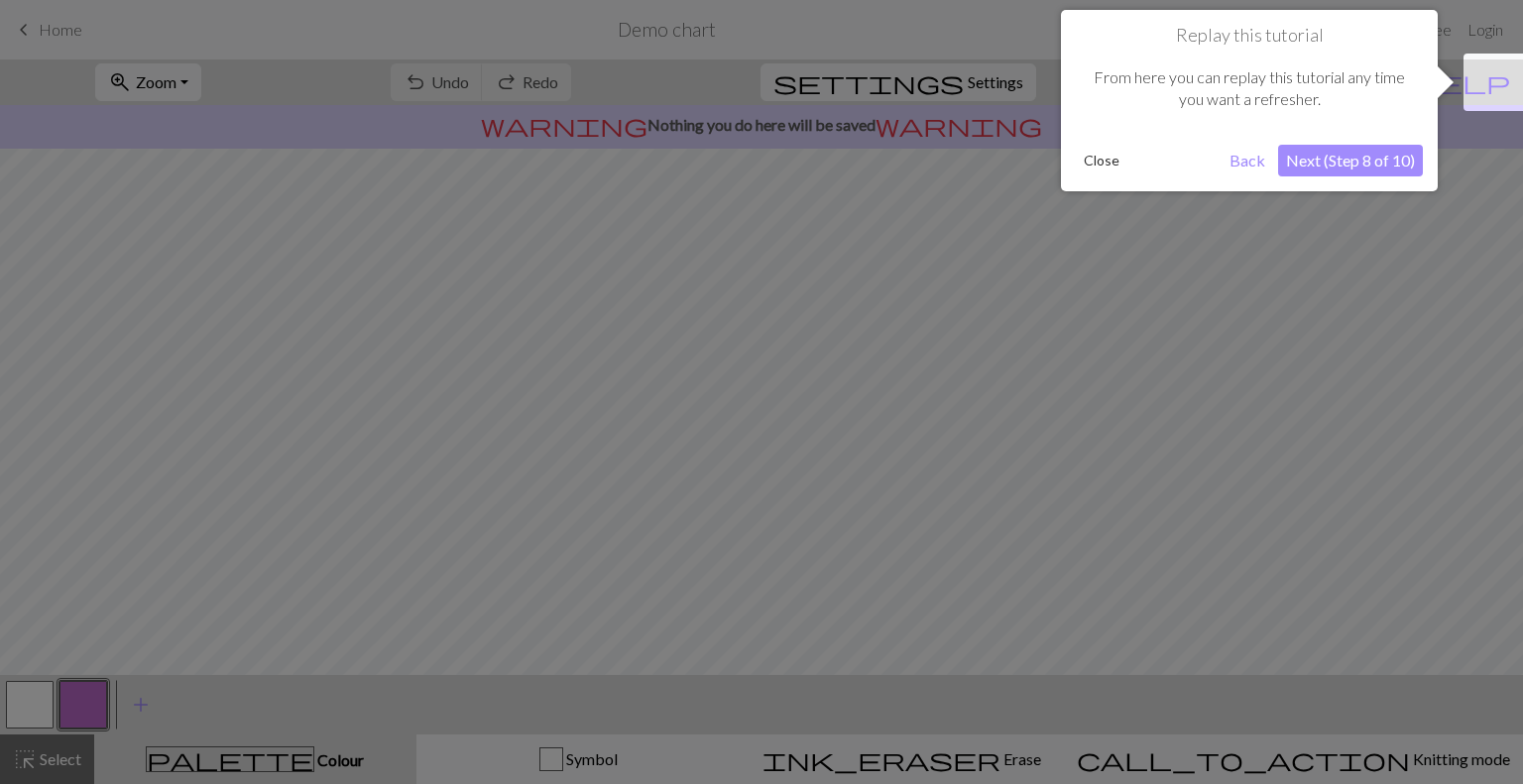 click on "Next (Step 8 of 10)" at bounding box center (1350, 161) 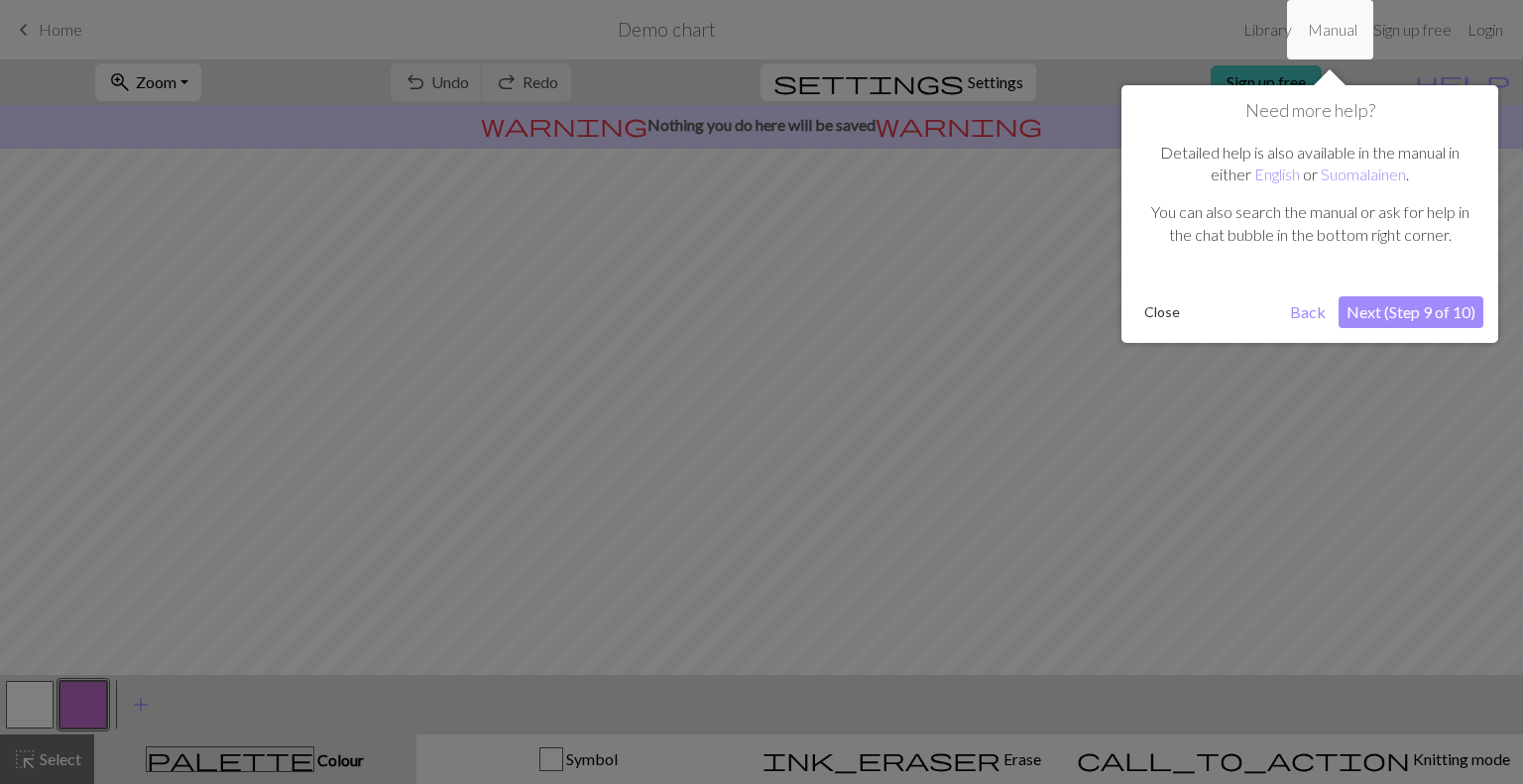 click on "Next (Step 9 of 10)" at bounding box center (1411, 312) 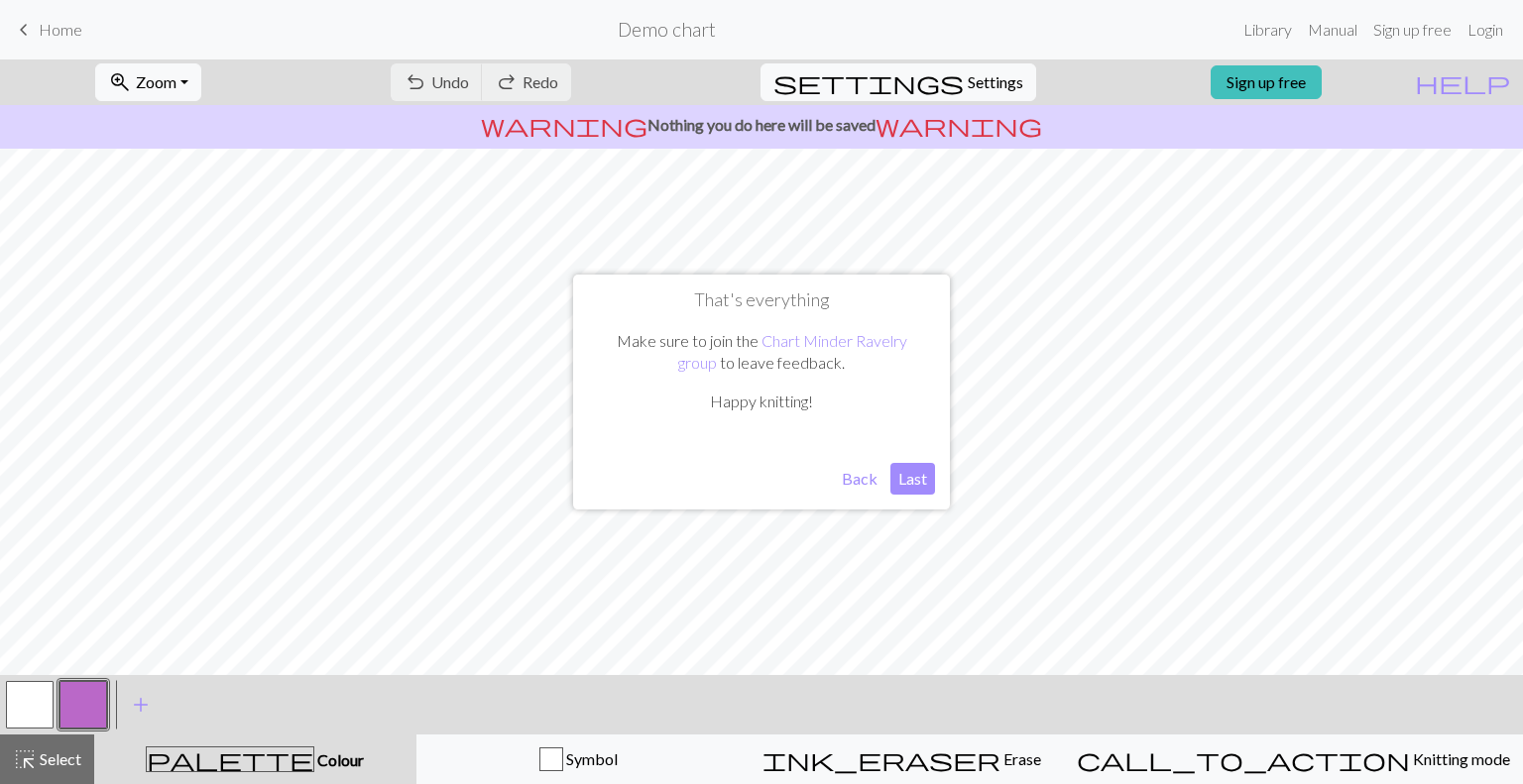 click on "Last" at bounding box center [912, 479] 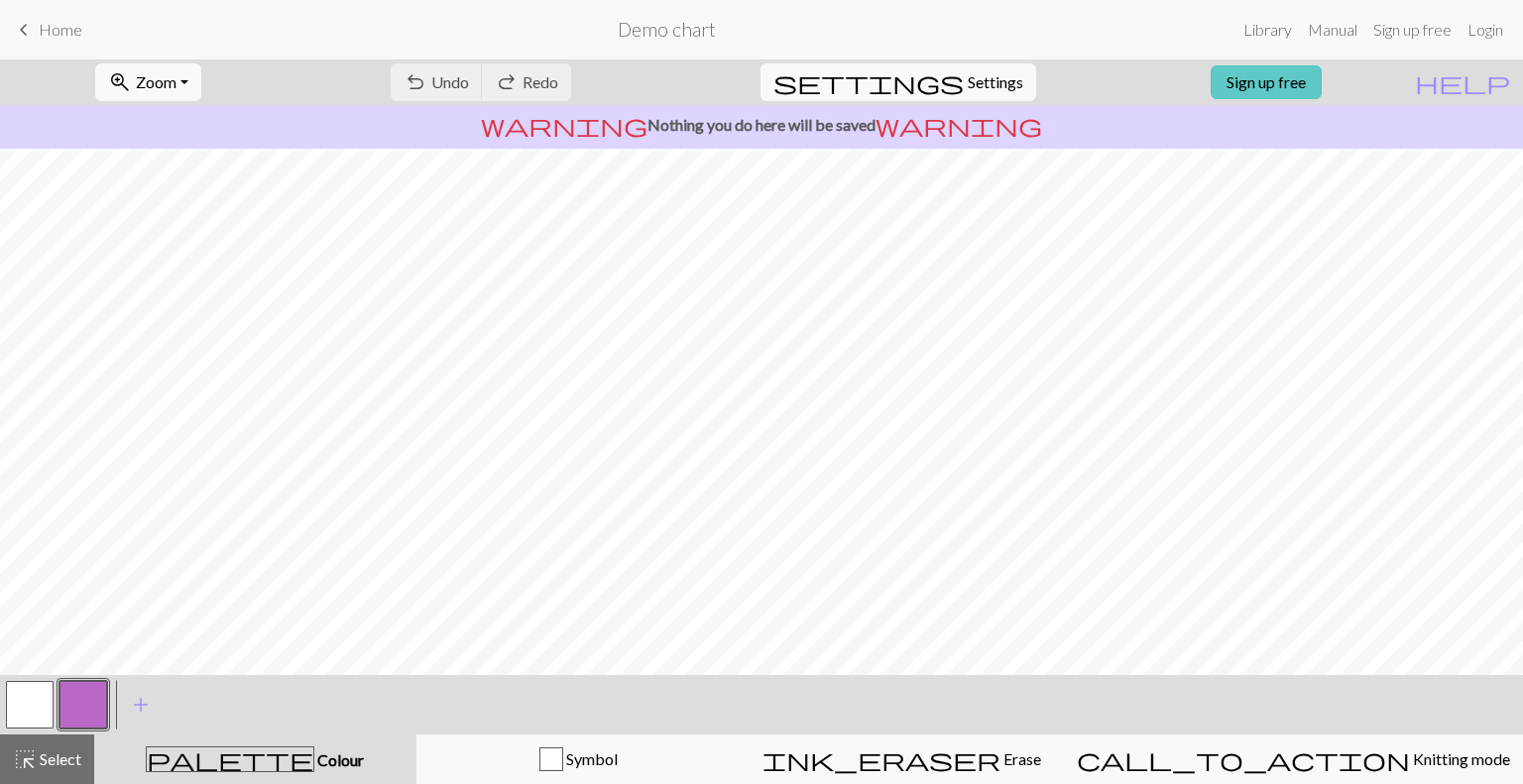 click on "Sign up free" at bounding box center [1266, 82] 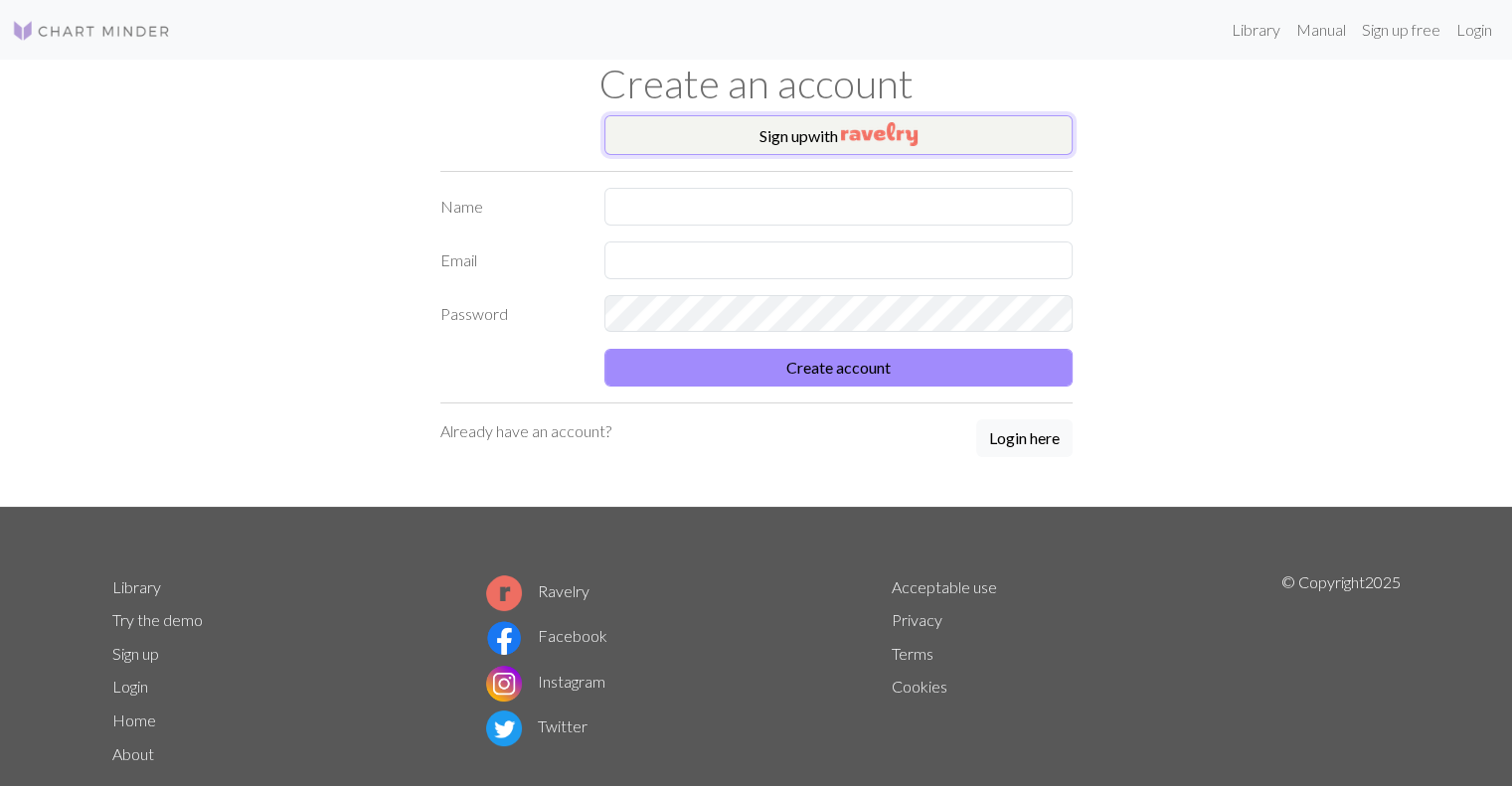 click at bounding box center [879, 134] 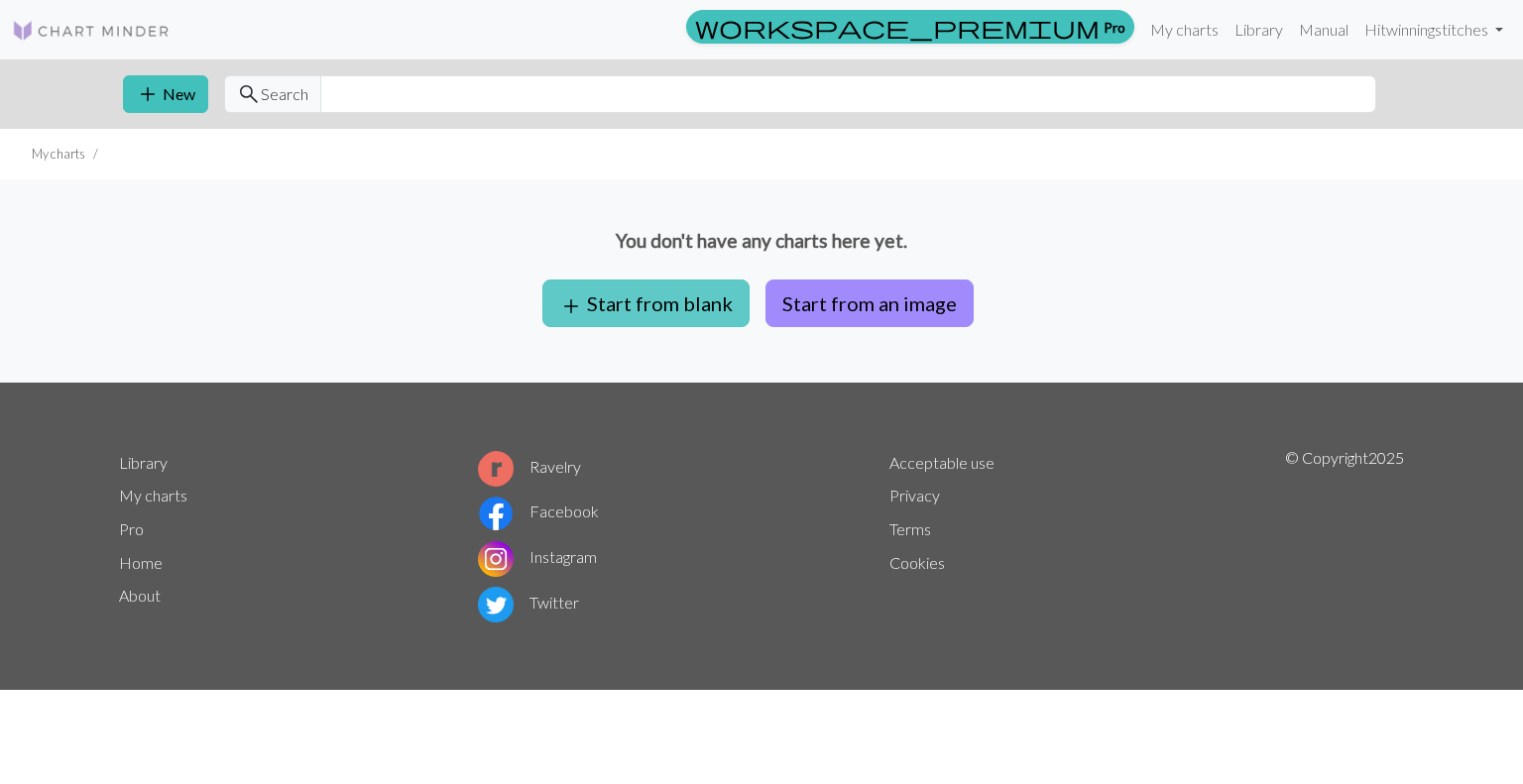 click on "add   Start from blank" at bounding box center (645, 303) 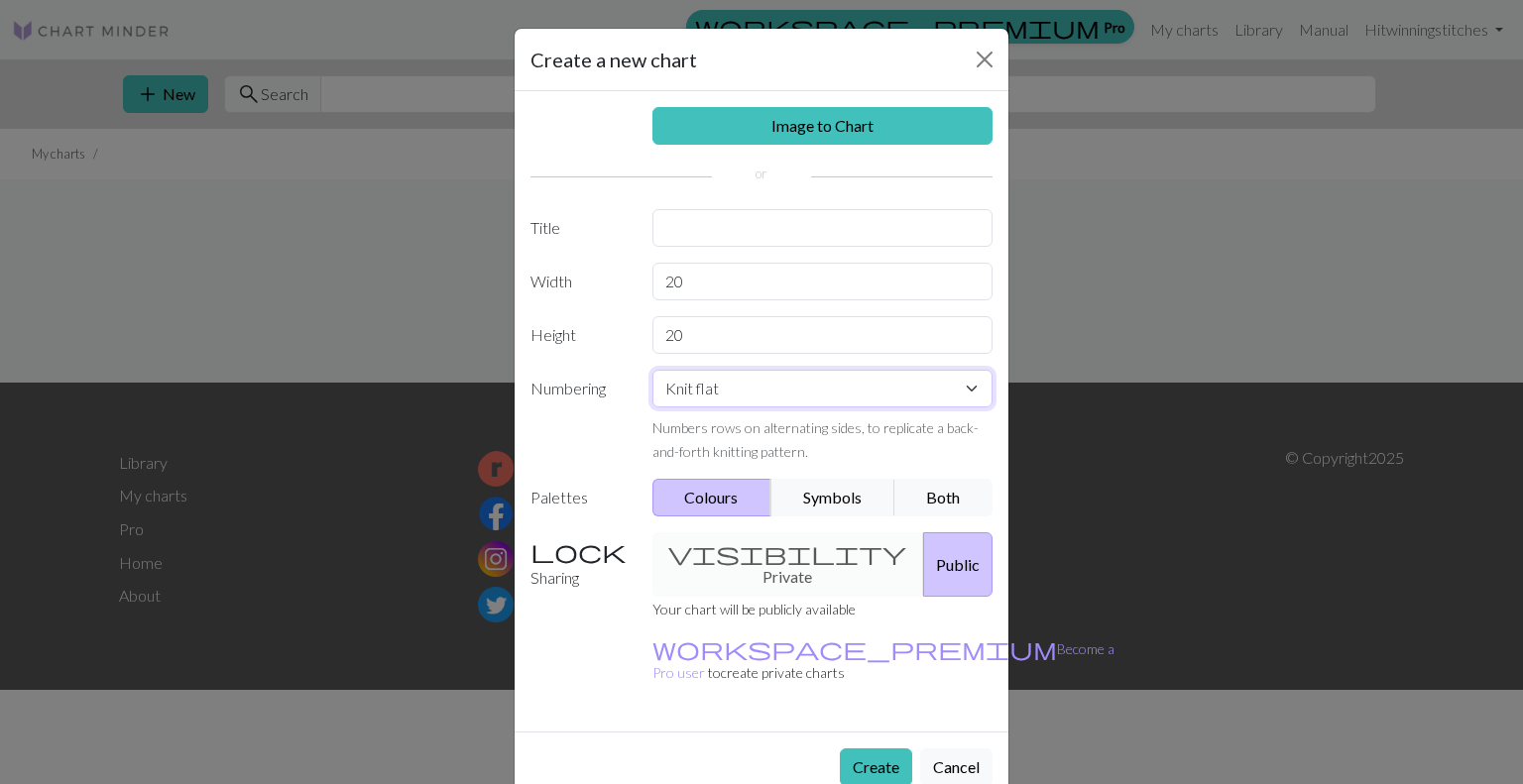 click on "Knit flat Knit in the round Lace knitting Cross stitch" at bounding box center (823, 389) 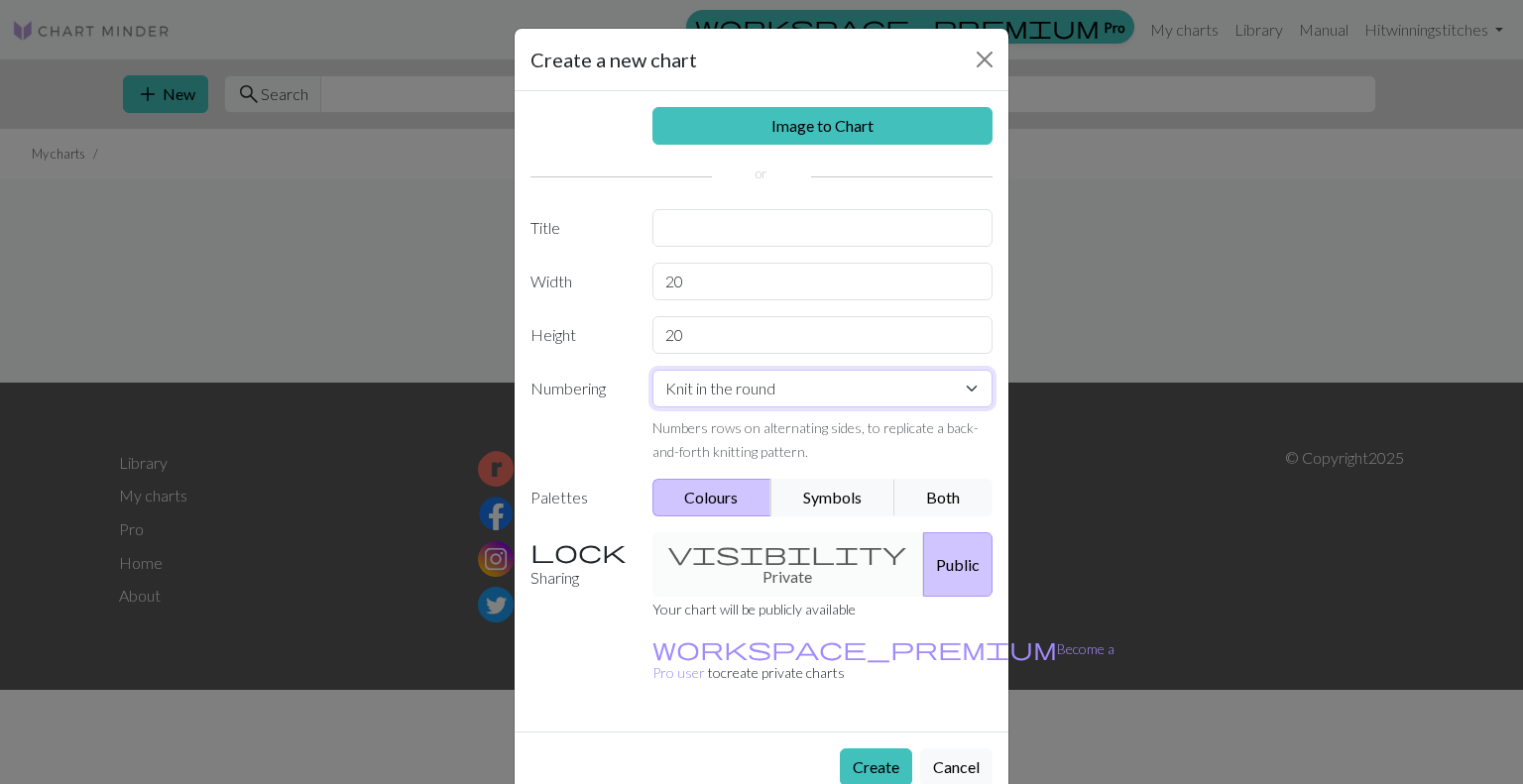 click on "Knit flat Knit in the round Lace knitting Cross stitch" at bounding box center (823, 389) 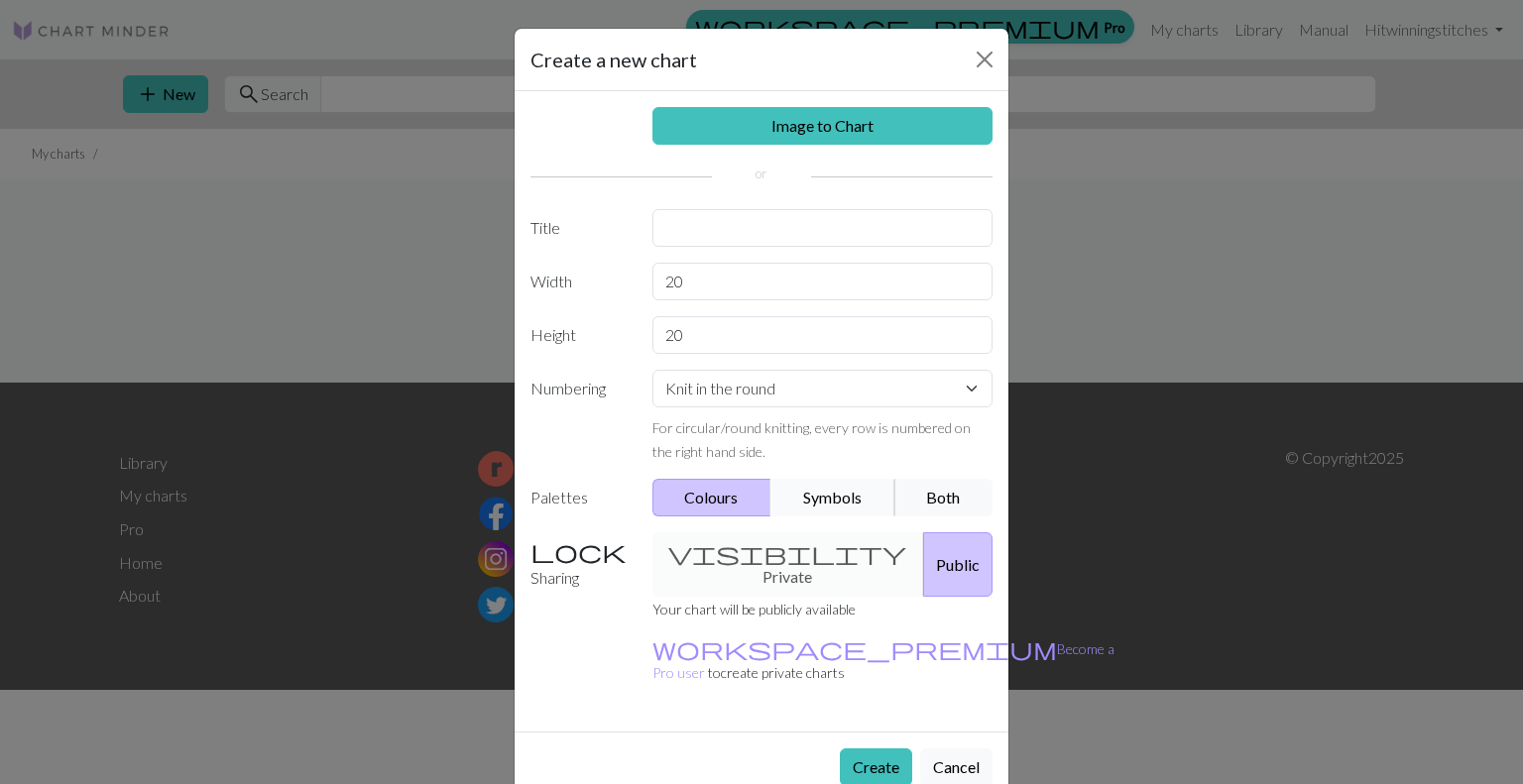 click on "Symbols" at bounding box center [833, 498] 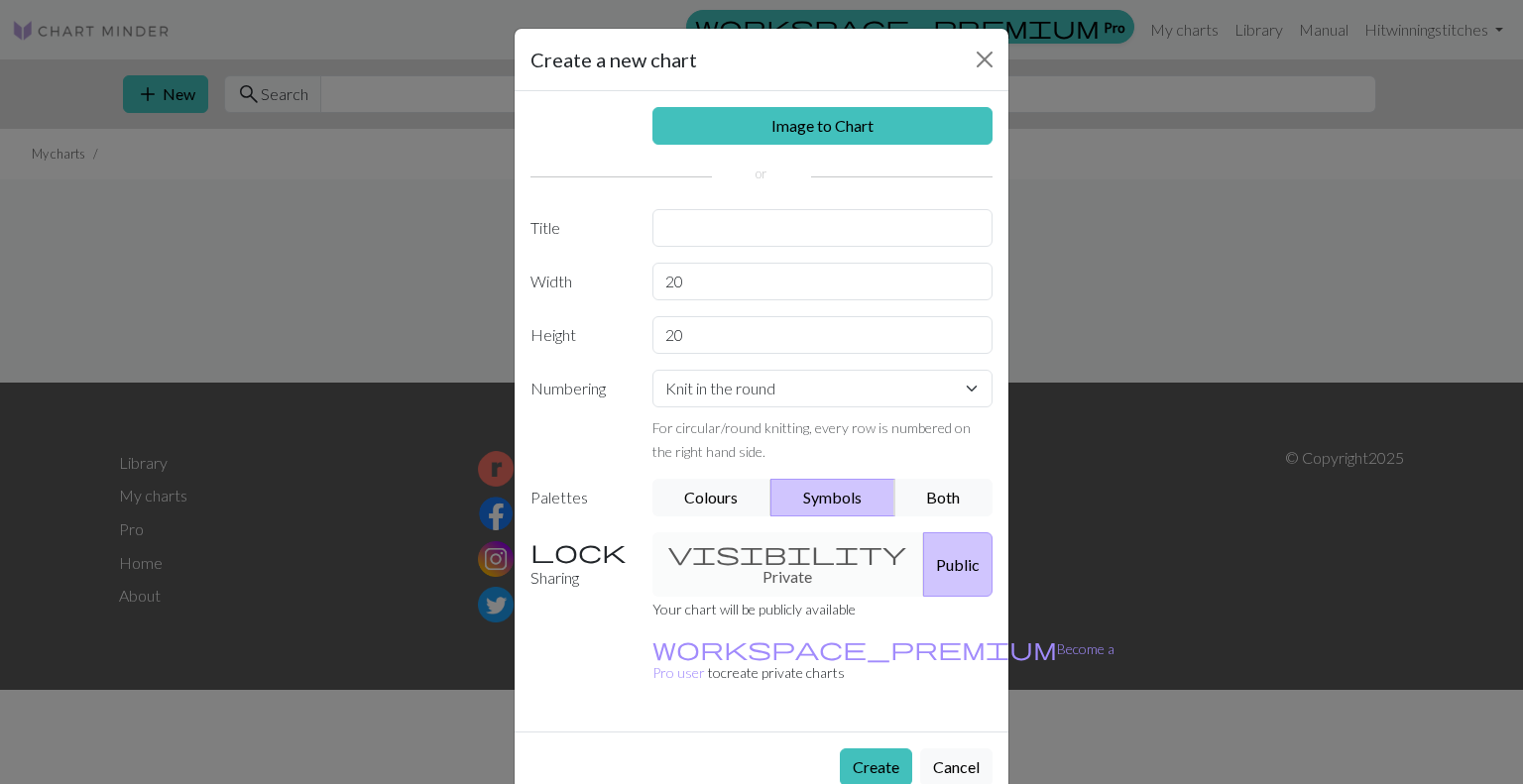 click on "visibility  Private Public" at bounding box center [823, 564] 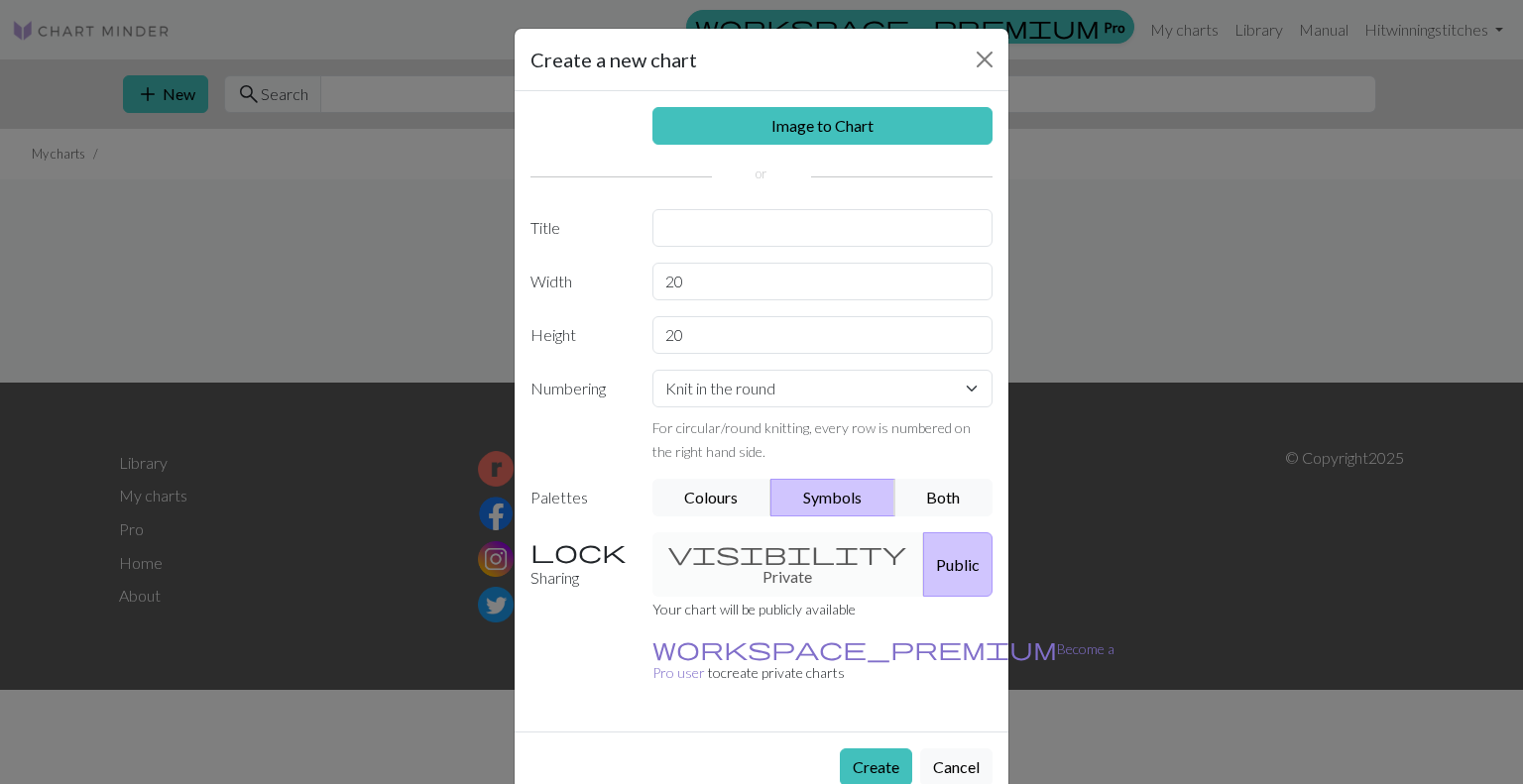 click on "workspace_premium Become a Pro user" at bounding box center (883, 660) 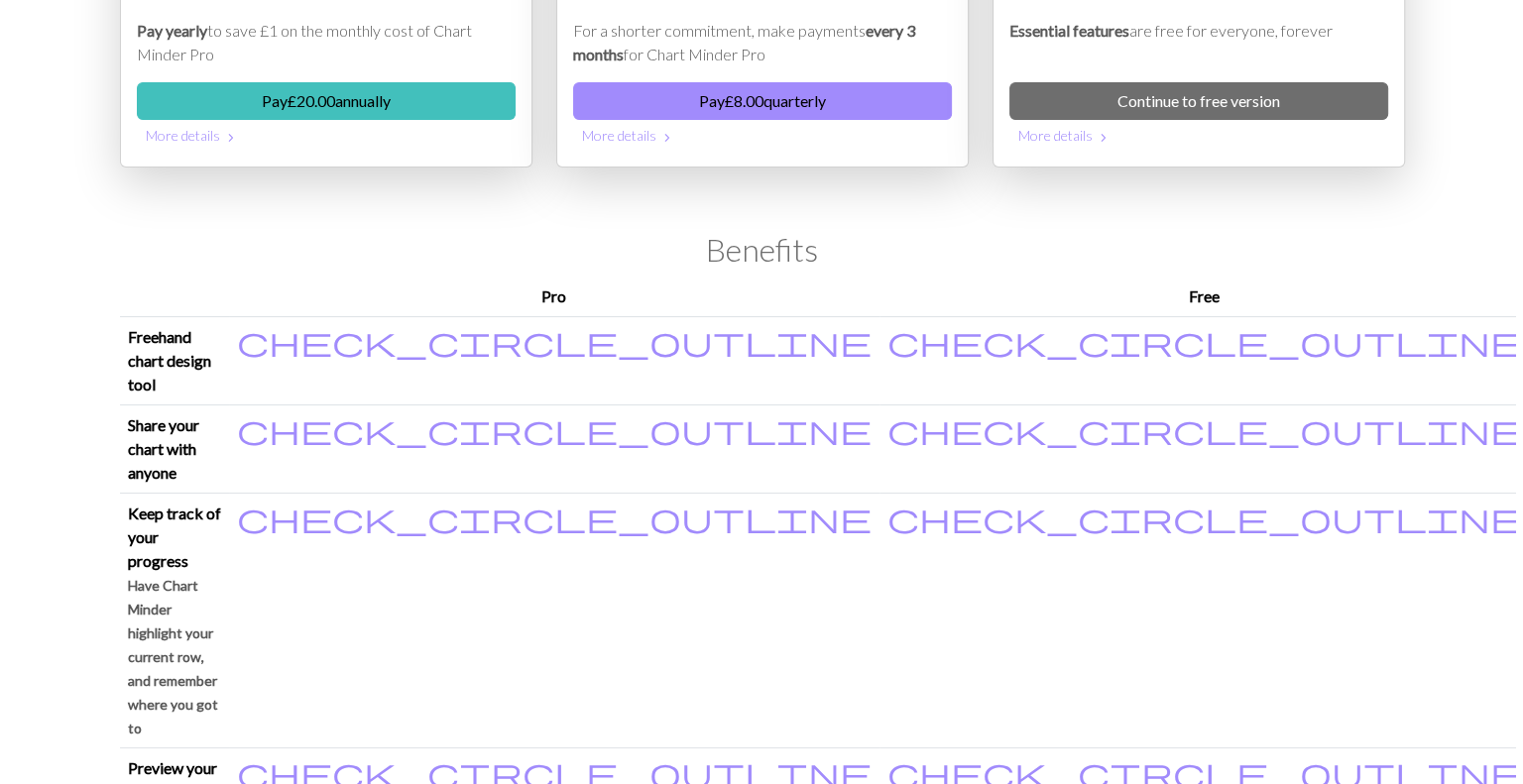 scroll, scrollTop: 0, scrollLeft: 0, axis: both 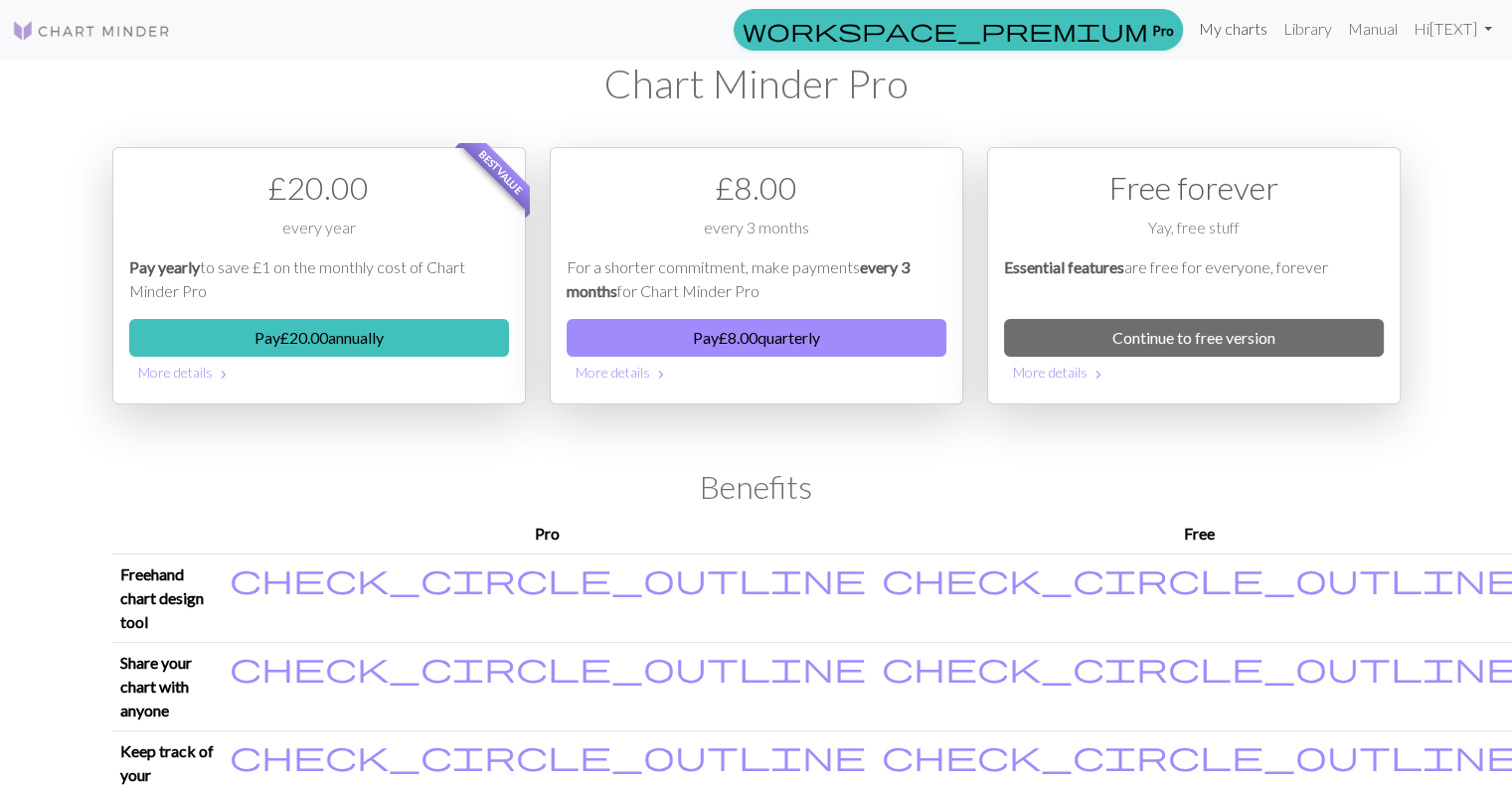 click on "My charts" at bounding box center [1233, 29] 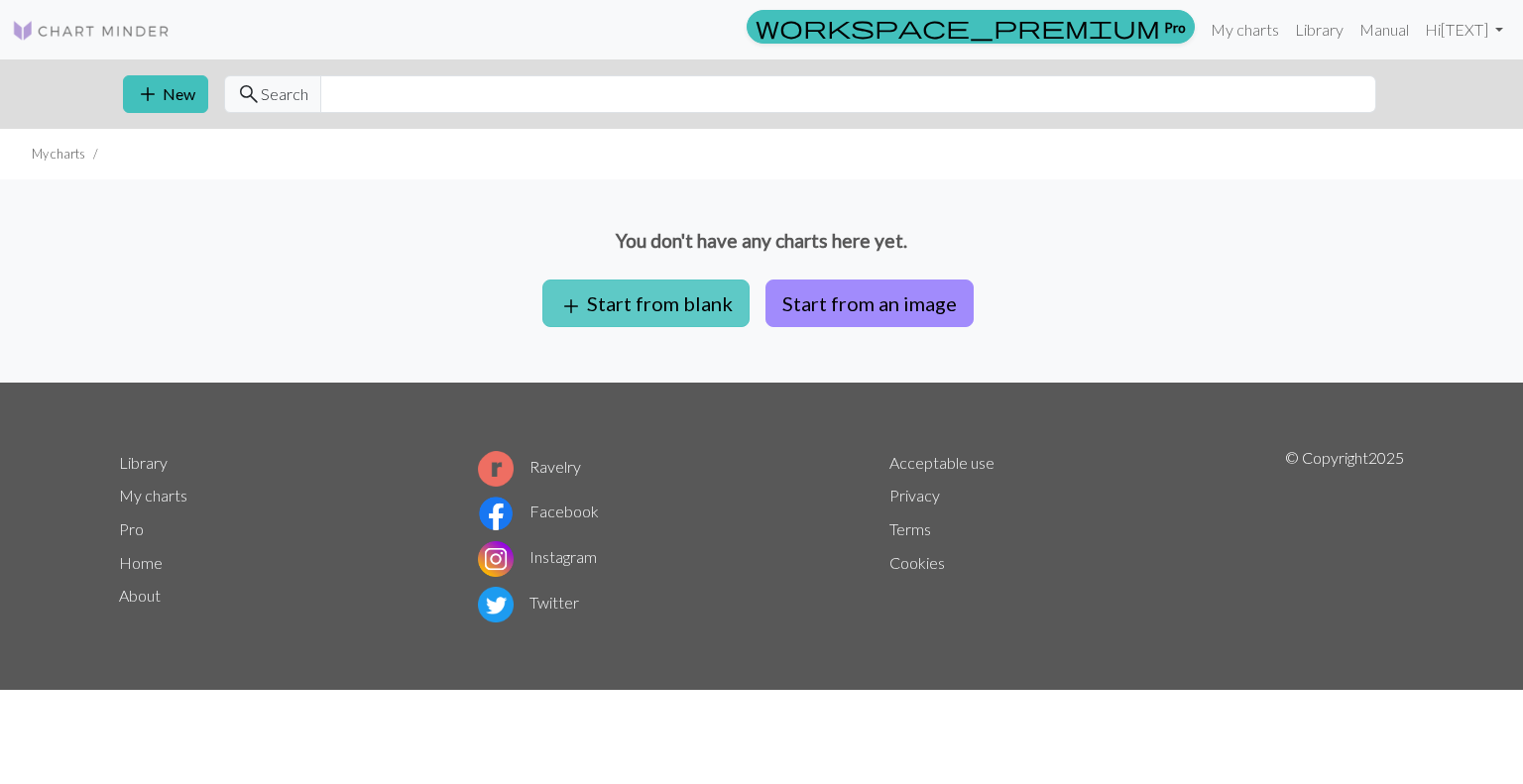 click on "add   Start from blank" at bounding box center (645, 303) 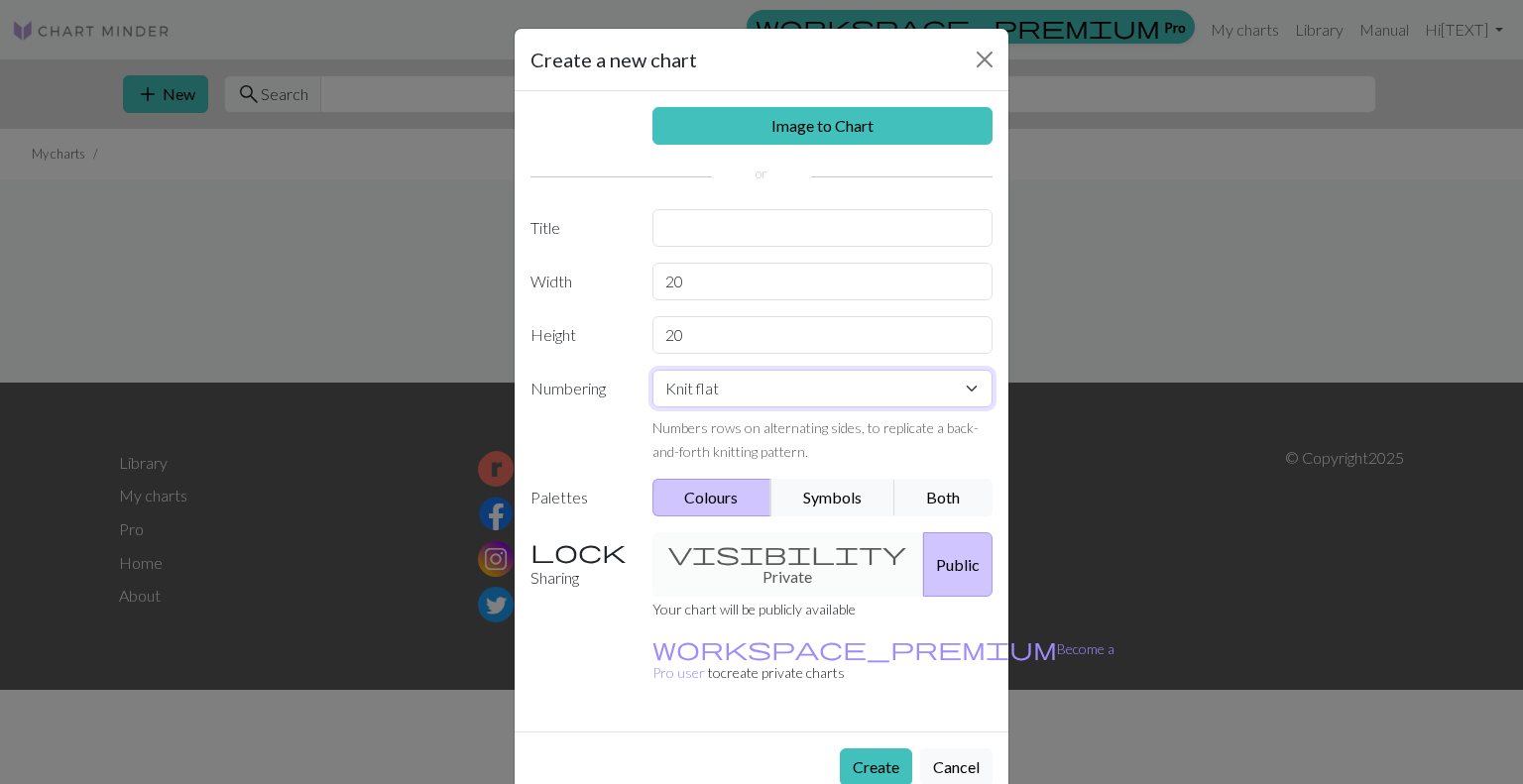 click on "Knit flat Knit in the round Lace knitting Cross stitch" at bounding box center [823, 389] 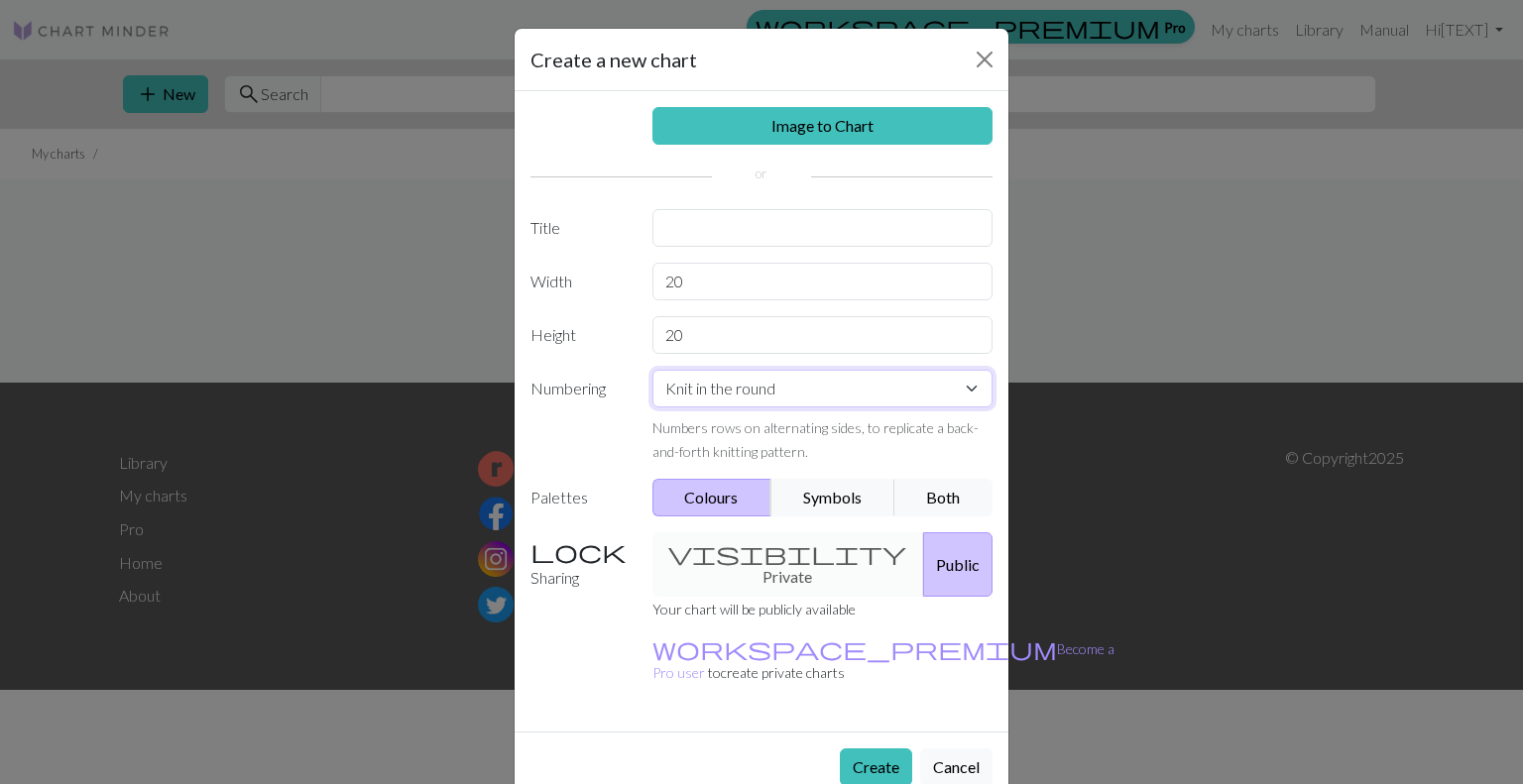 click on "Knit flat Knit in the round Lace knitting Cross stitch" at bounding box center (823, 389) 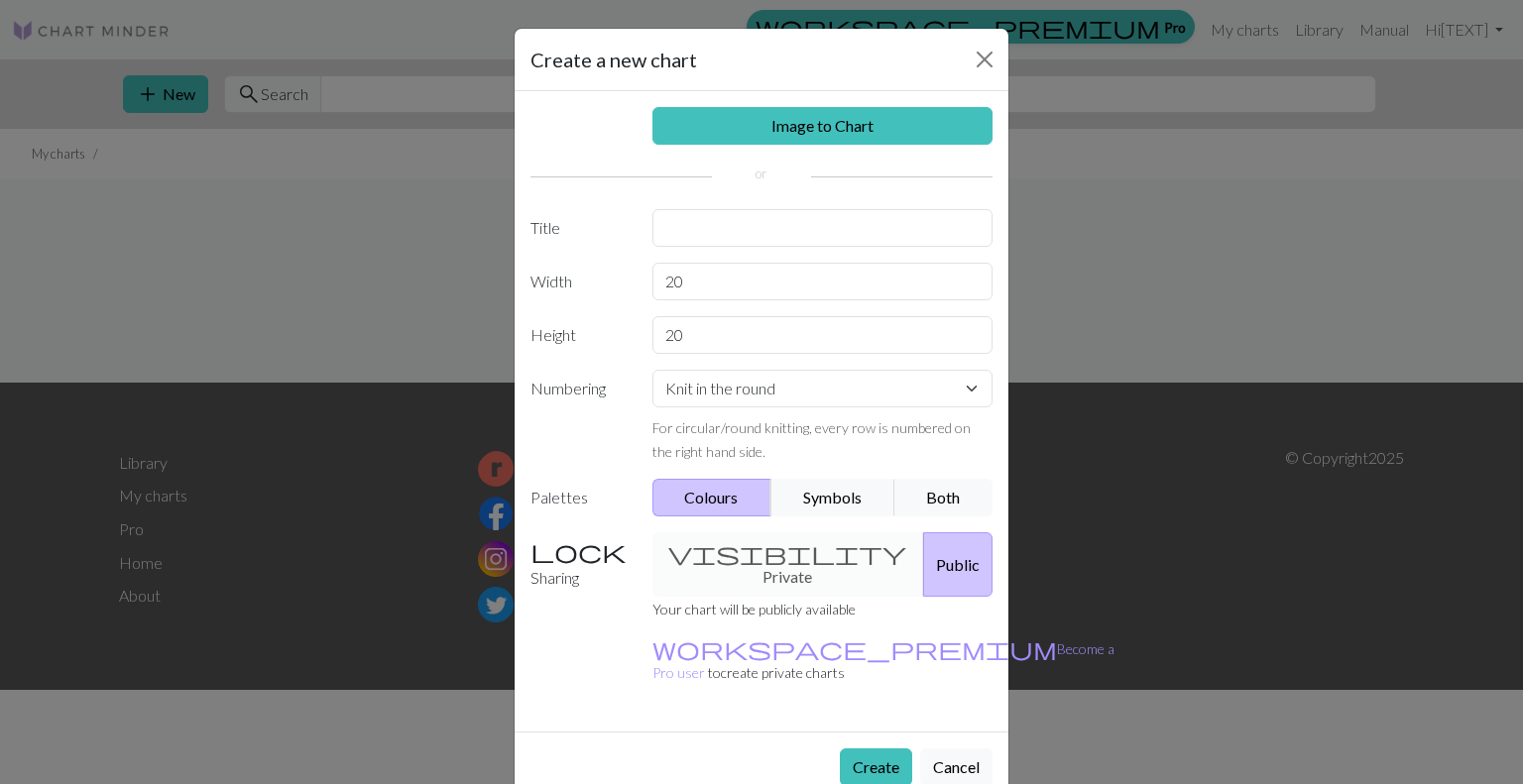 click on "Colours" at bounding box center (712, 498) 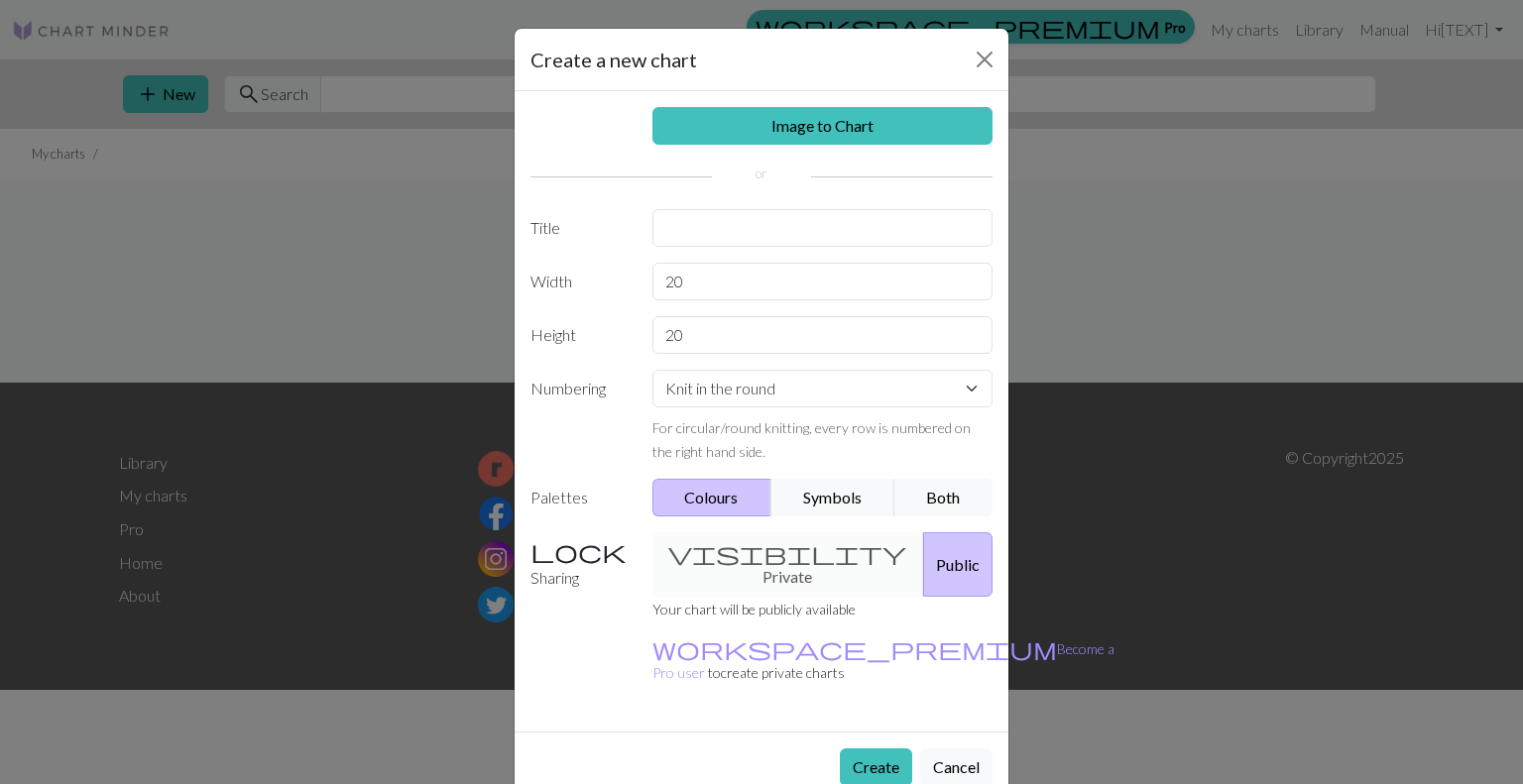 click on "visibility  Private Public" at bounding box center [823, 564] 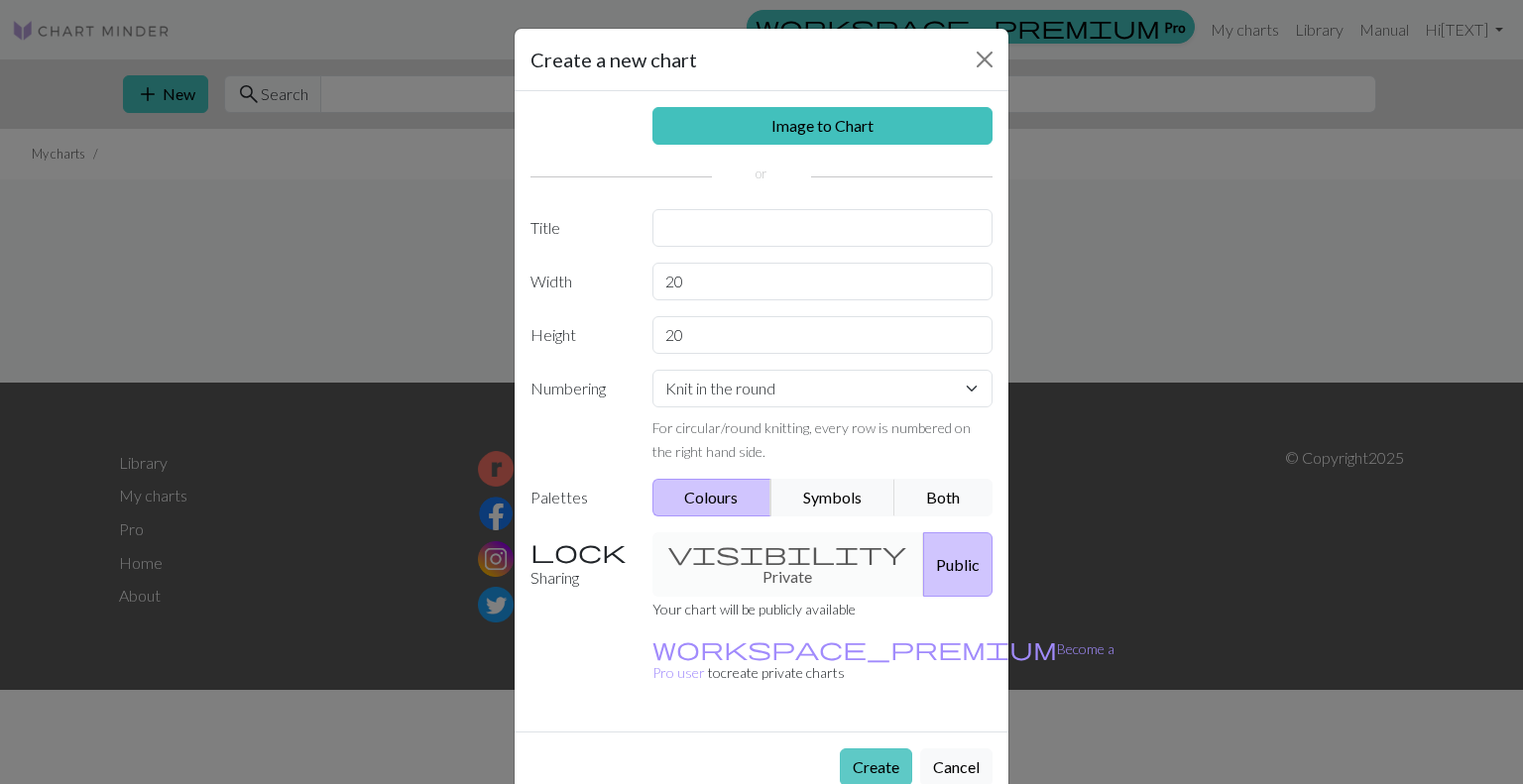 click on "Create" at bounding box center (876, 767) 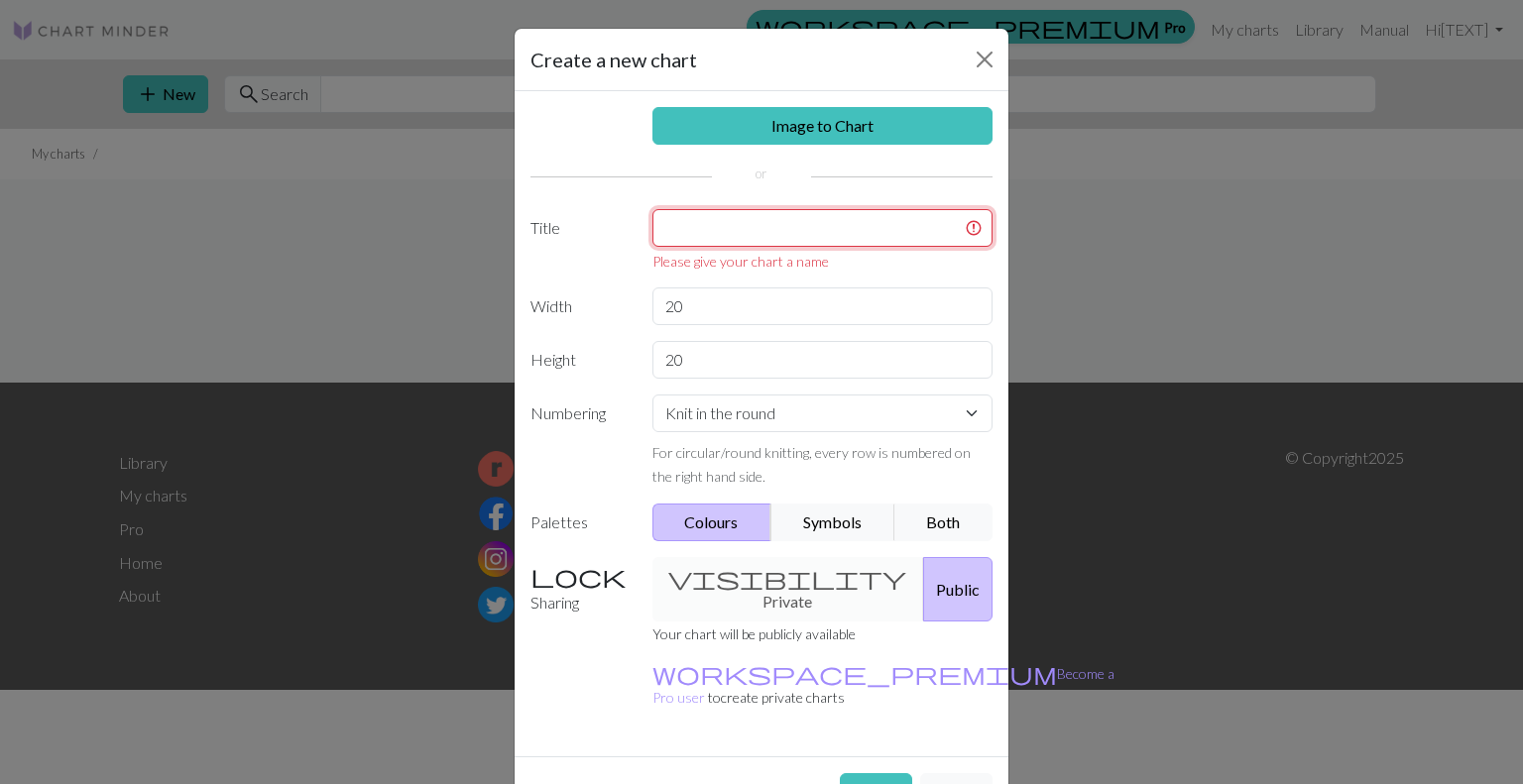 click at bounding box center (823, 228) 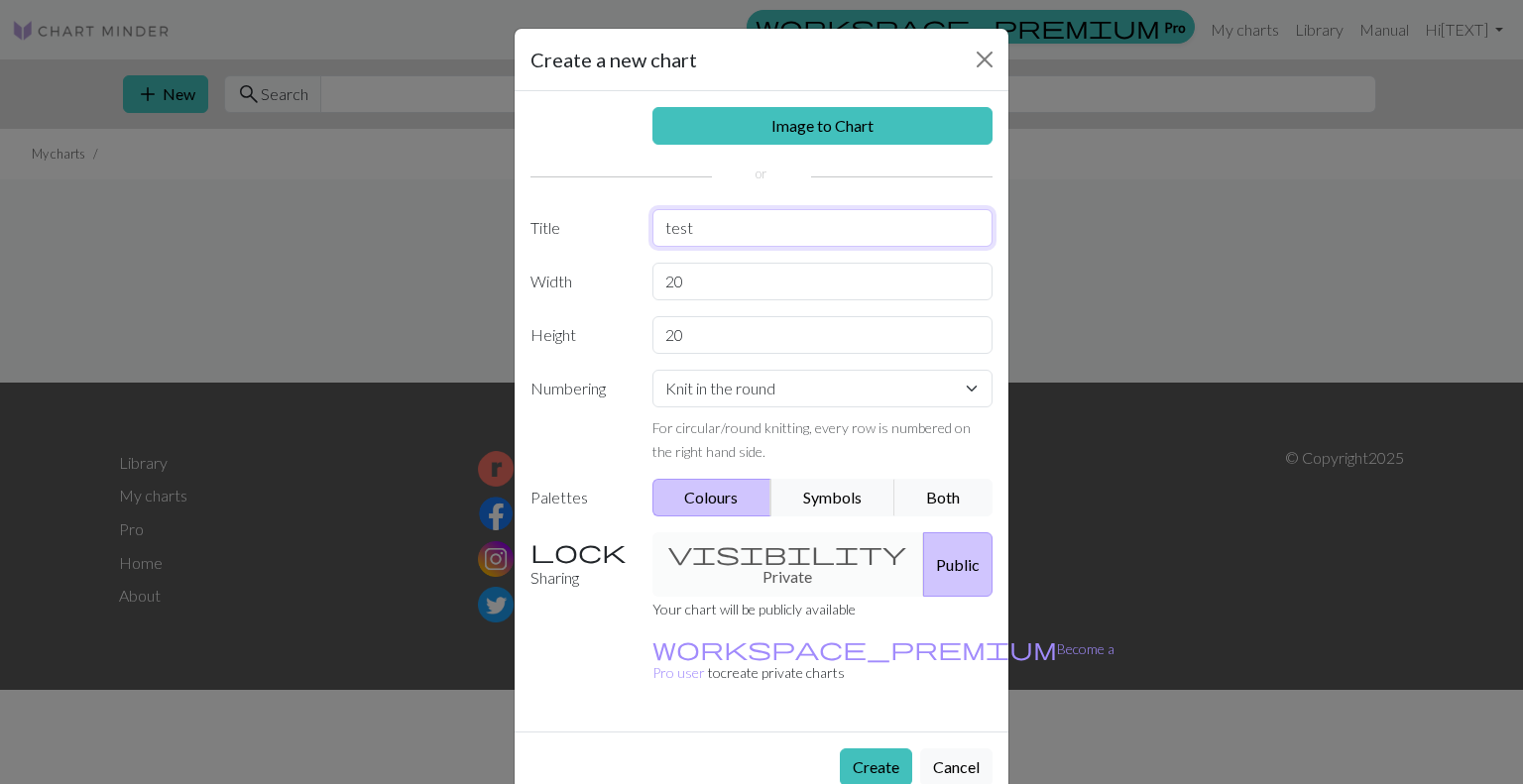 type on "test" 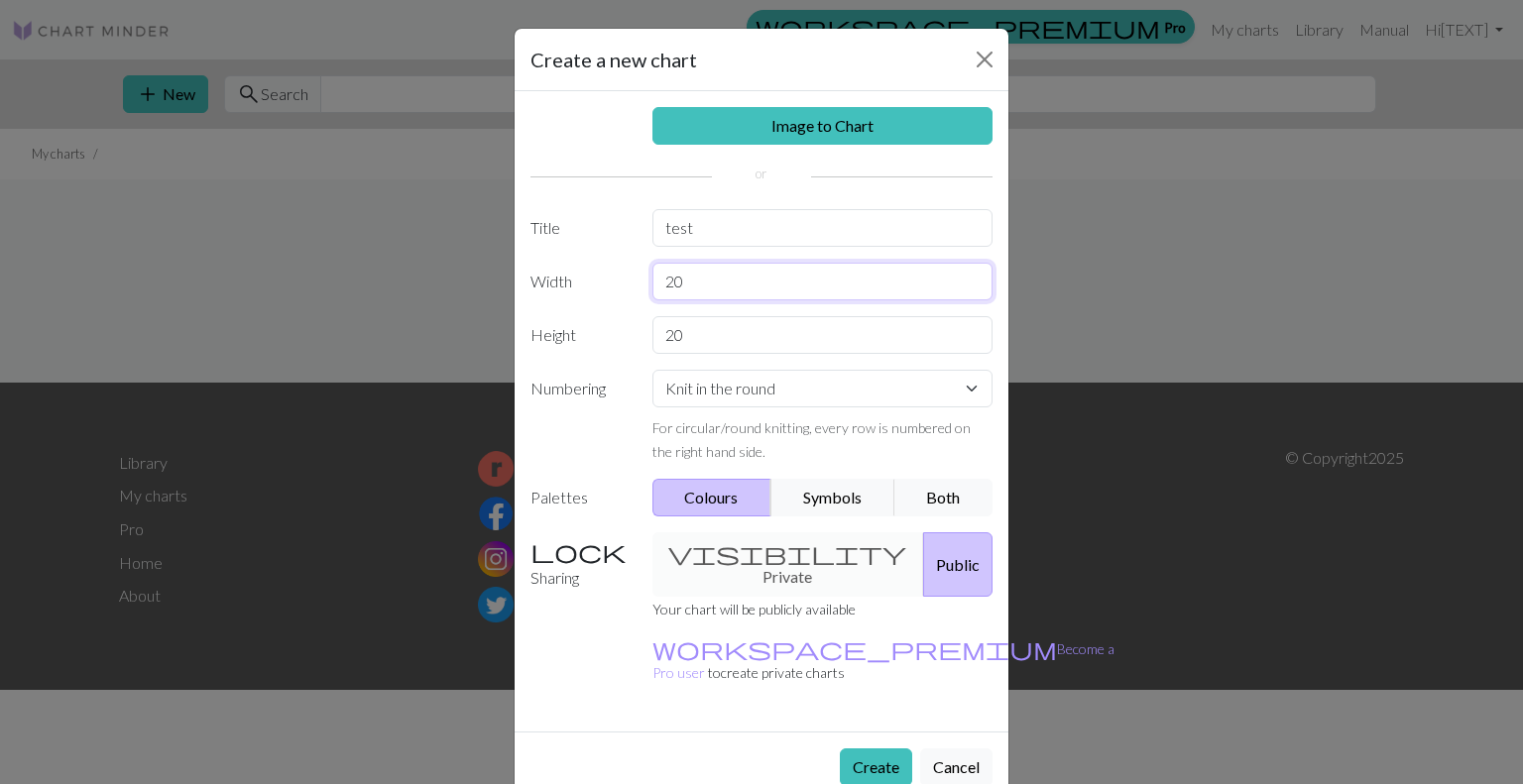 drag, startPoint x: 700, startPoint y: 282, endPoint x: 553, endPoint y: 270, distance: 147.48898 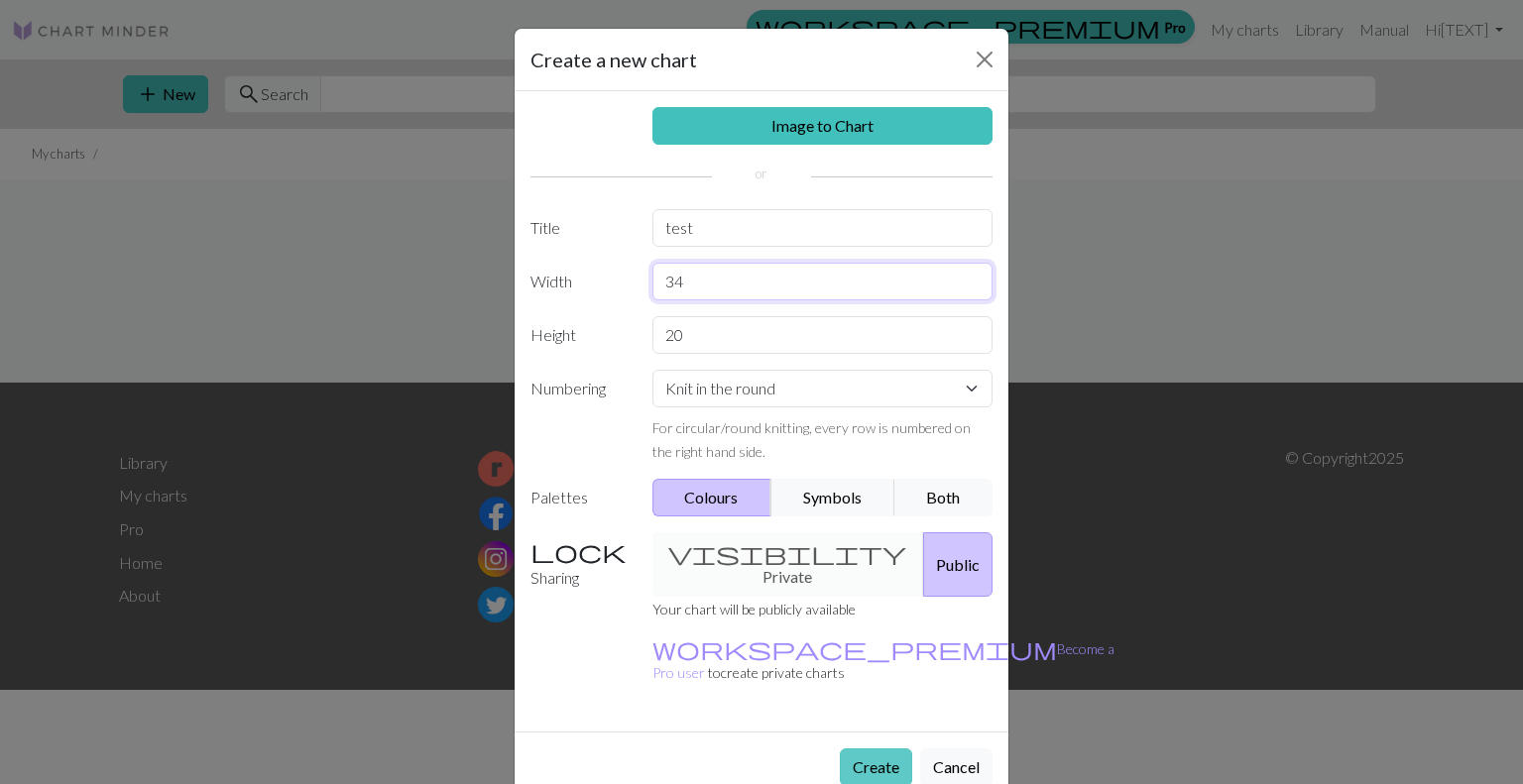 type on "34" 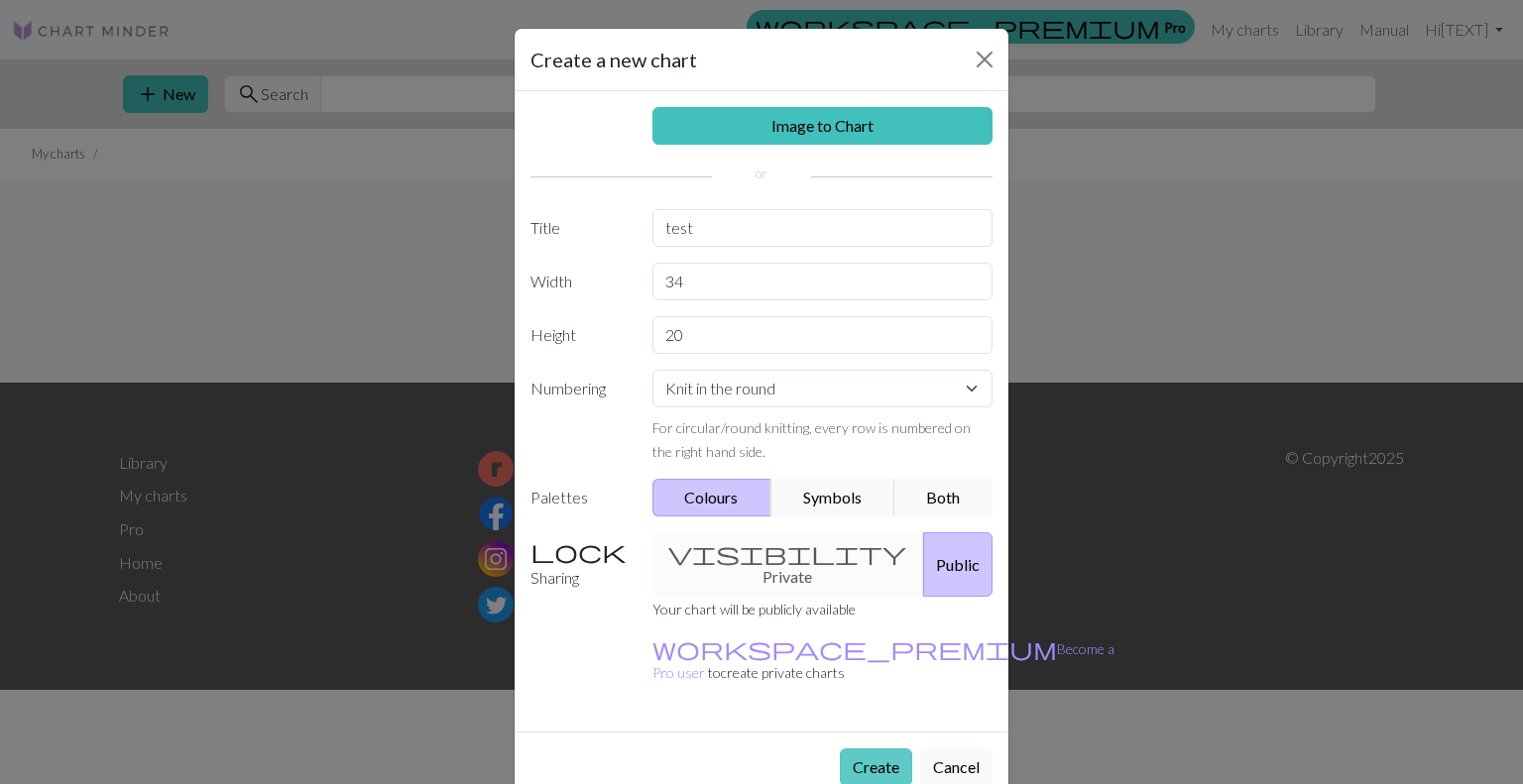 click on "Create" at bounding box center [876, 767] 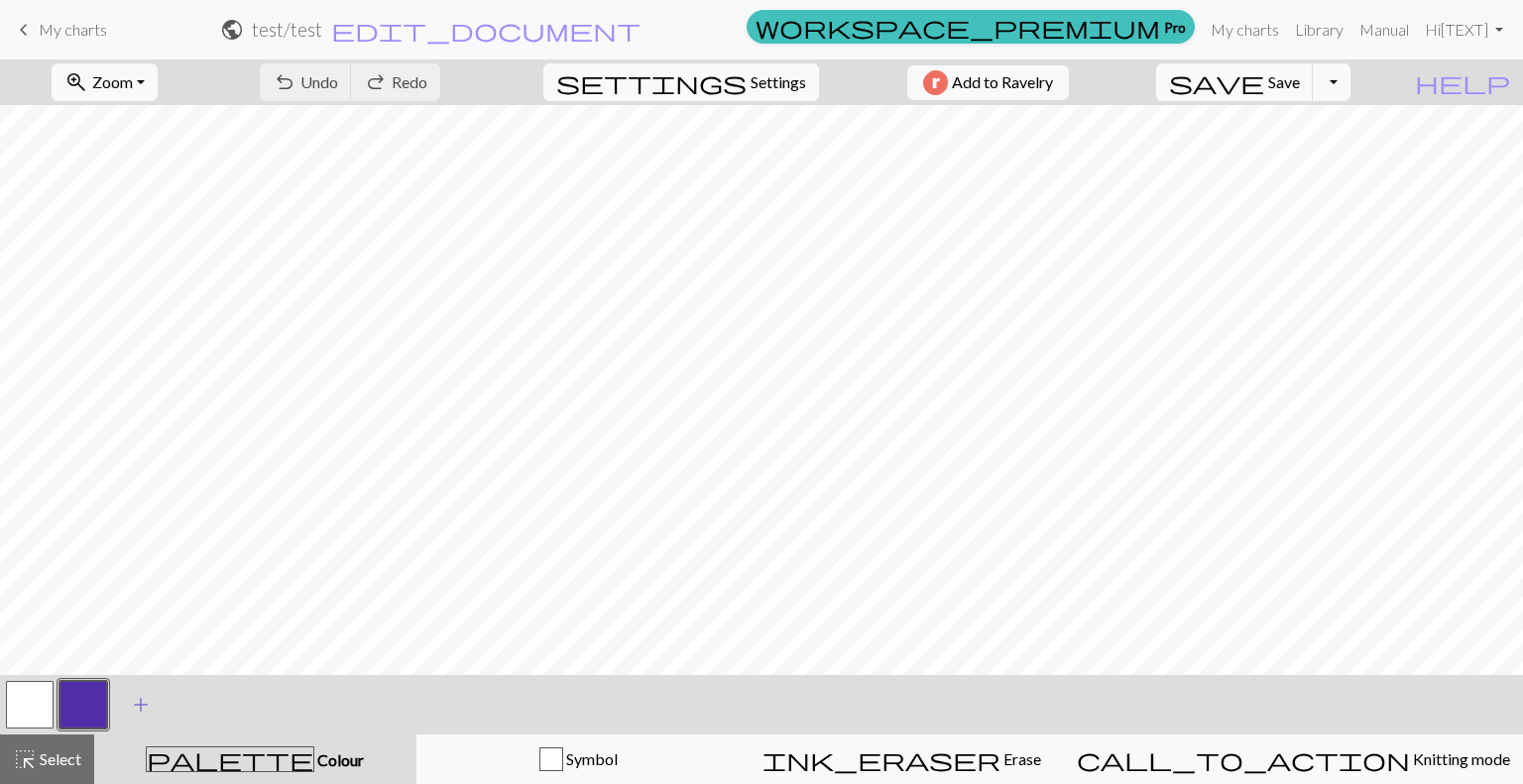 click on "add" at bounding box center [141, 705] 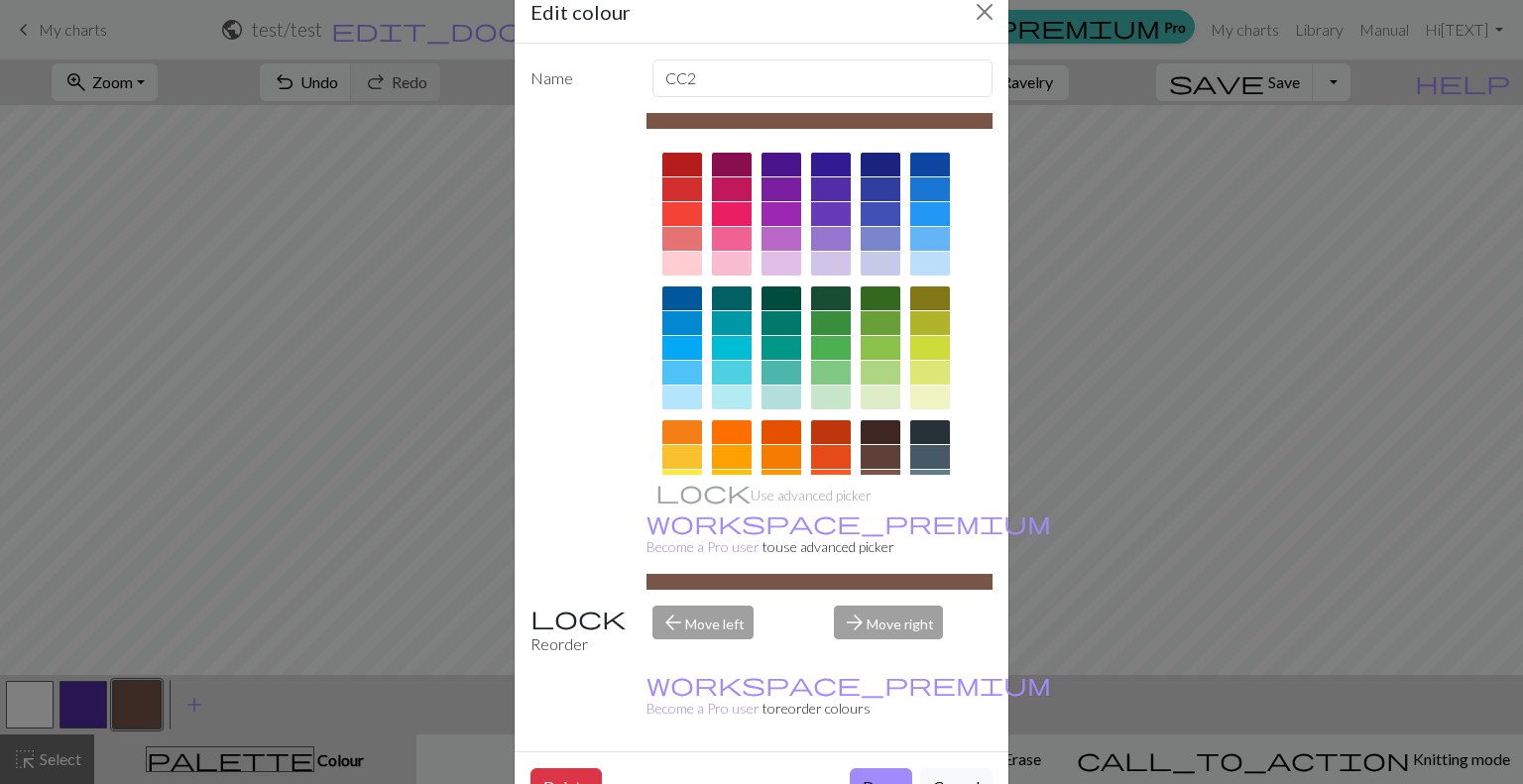 scroll, scrollTop: 0, scrollLeft: 0, axis: both 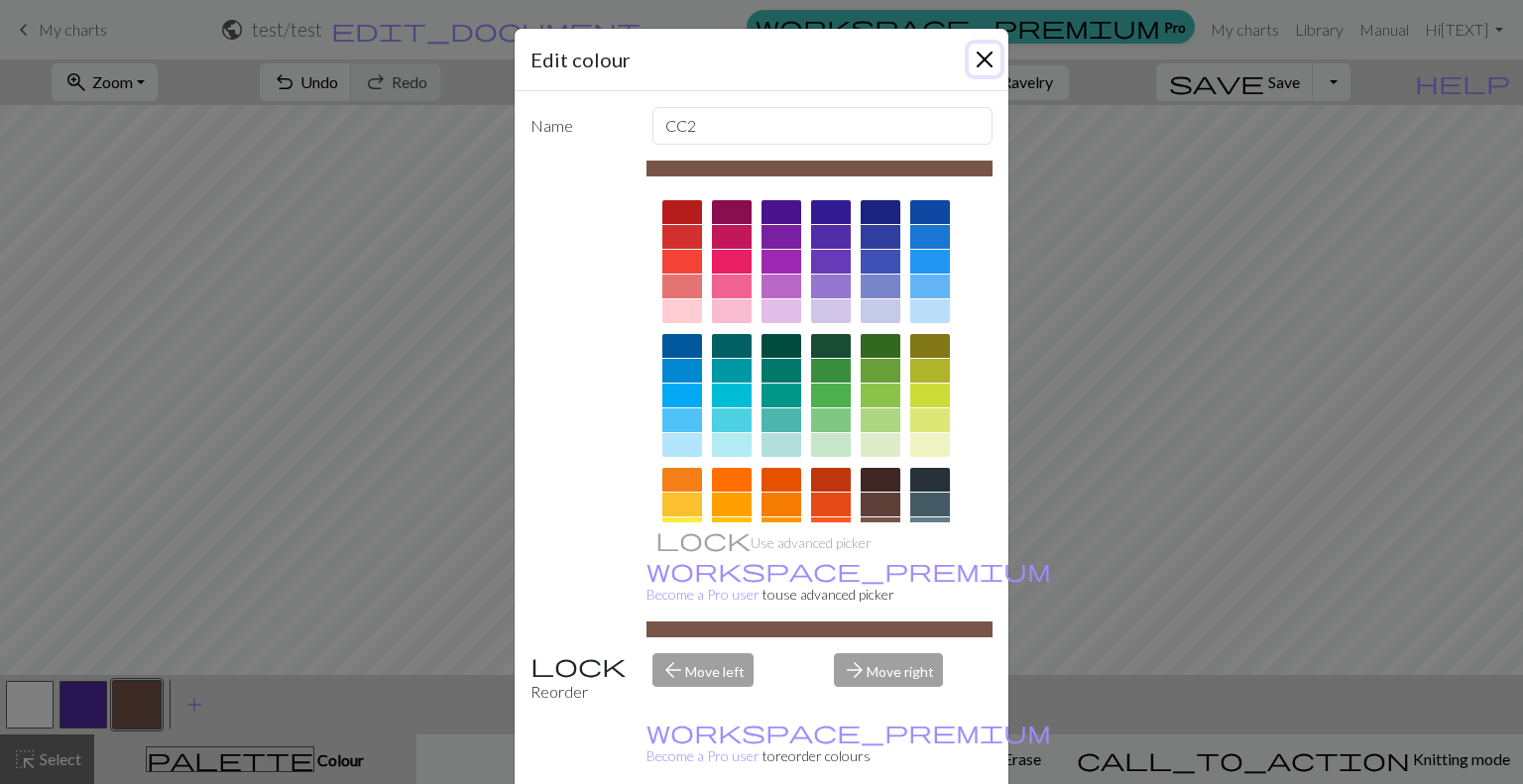 click at bounding box center (985, 59) 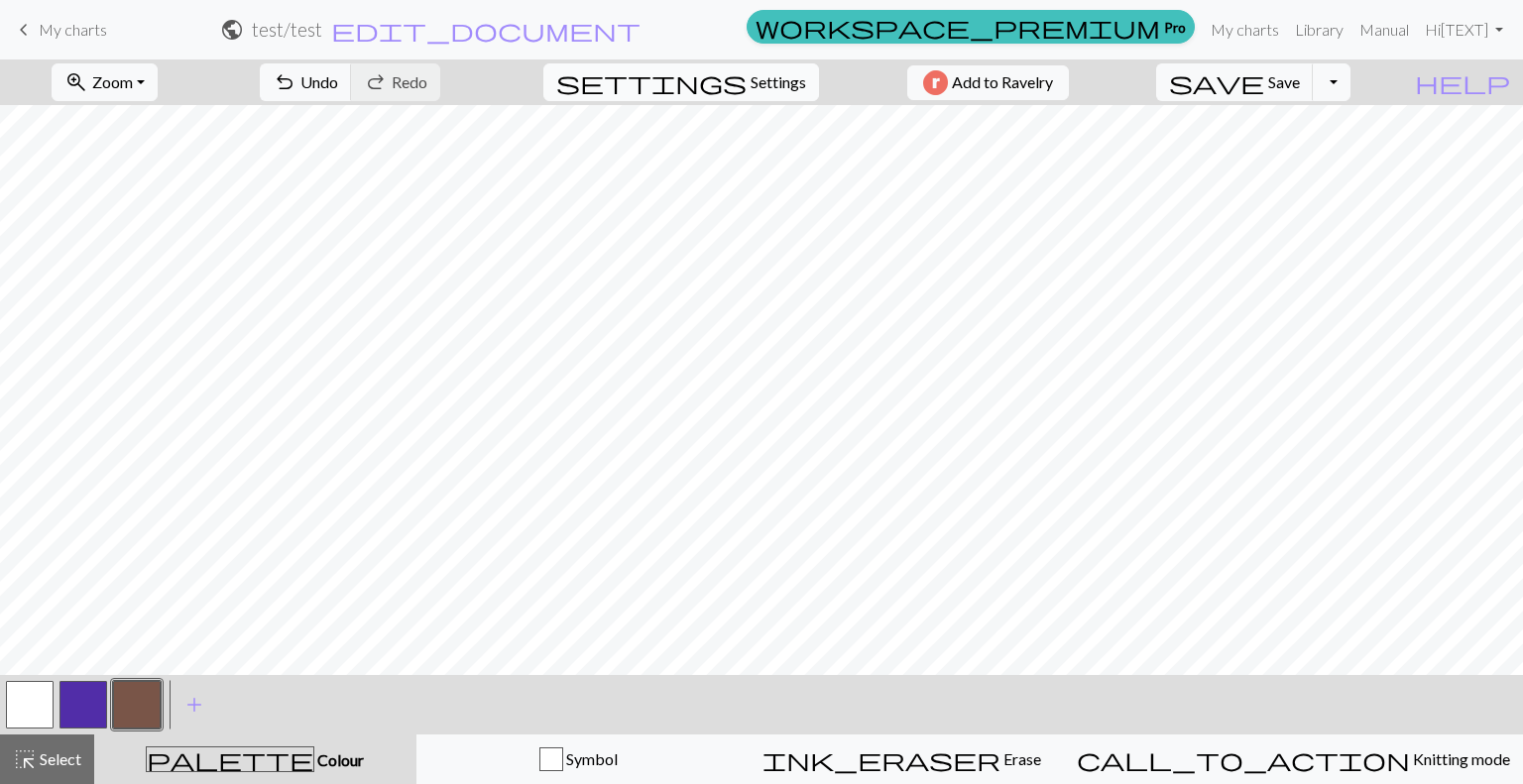 click on "settings  Settings" at bounding box center [681, 82] 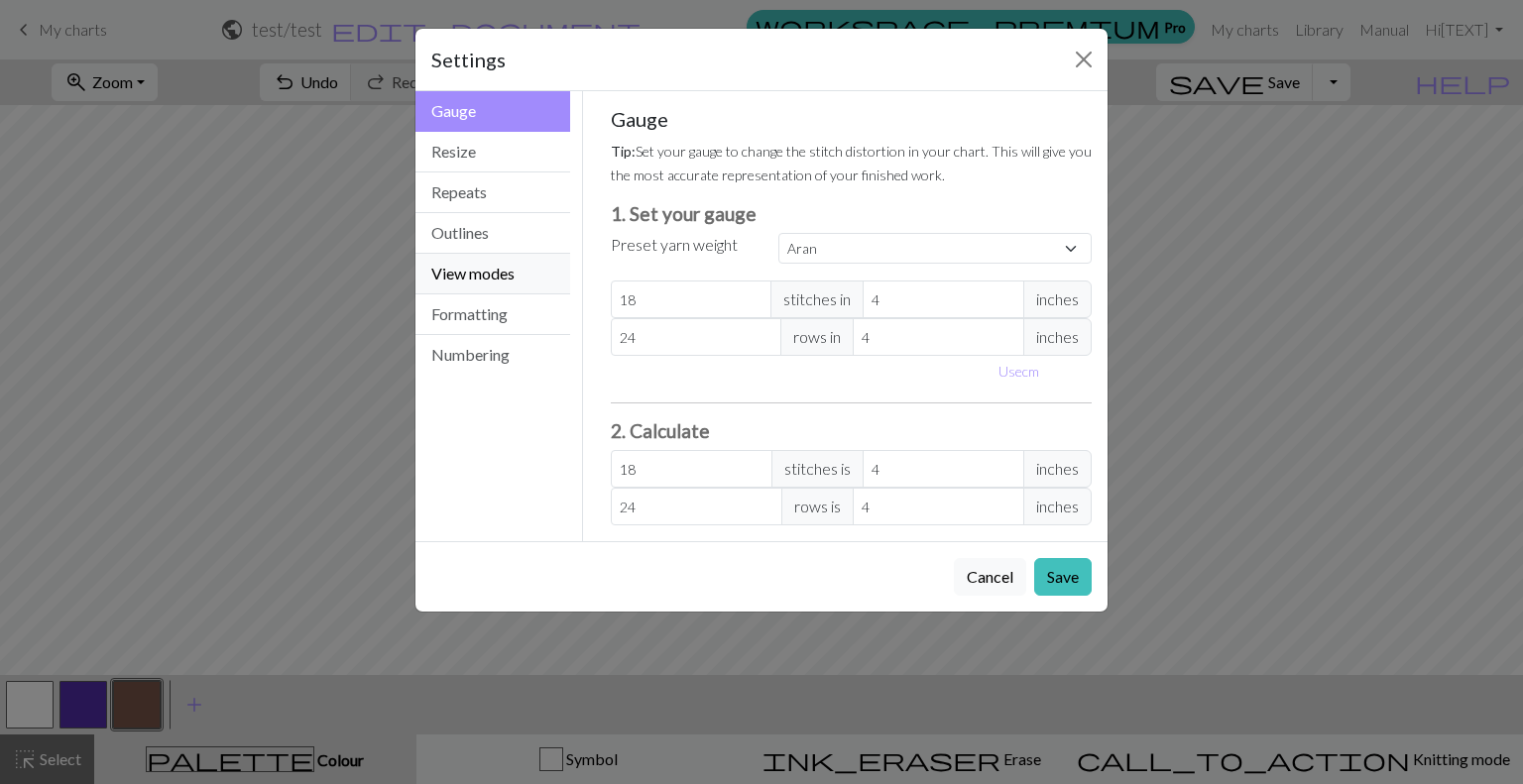 click on "View modes" at bounding box center [493, 274] 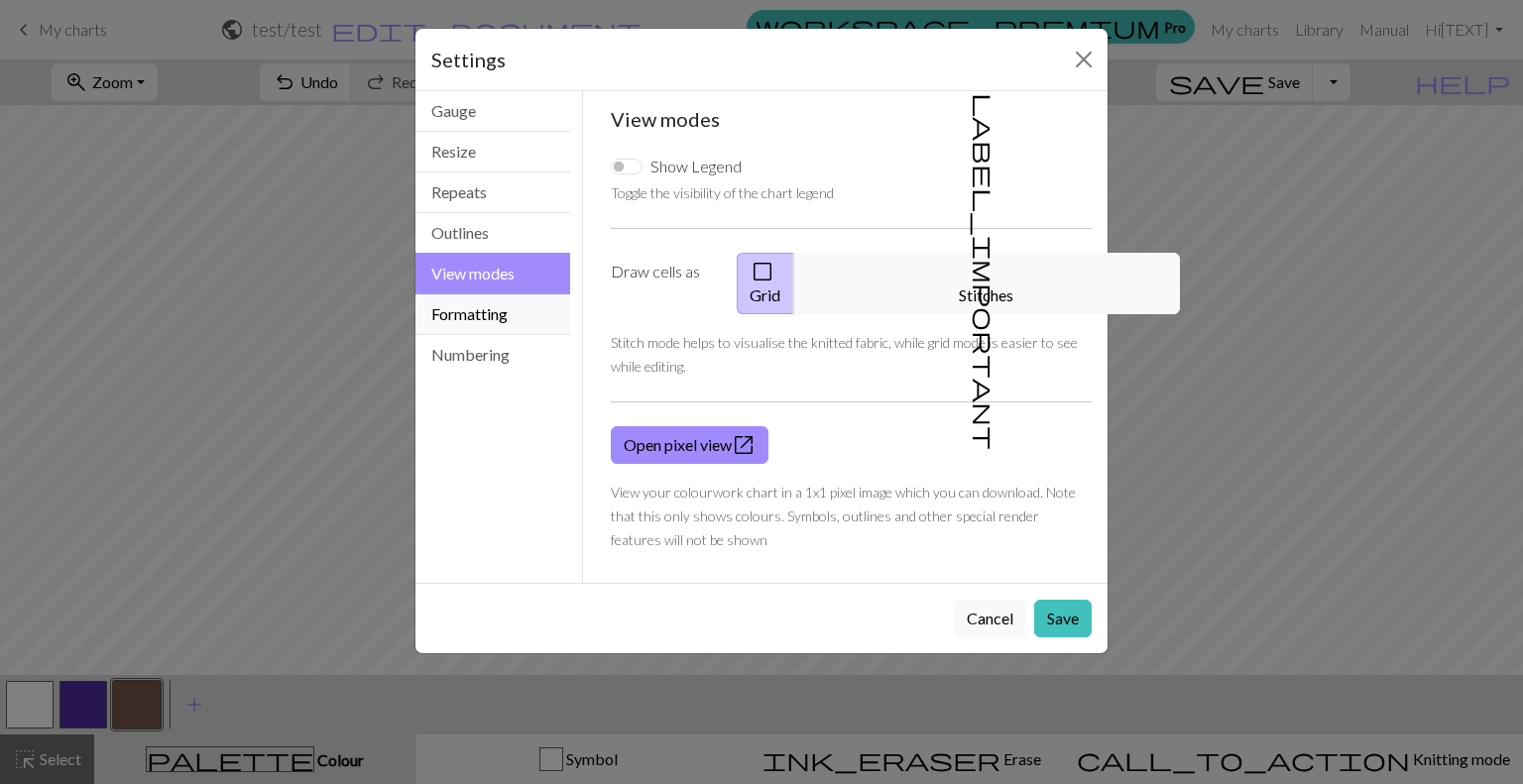 click on "Formatting" at bounding box center (493, 314) 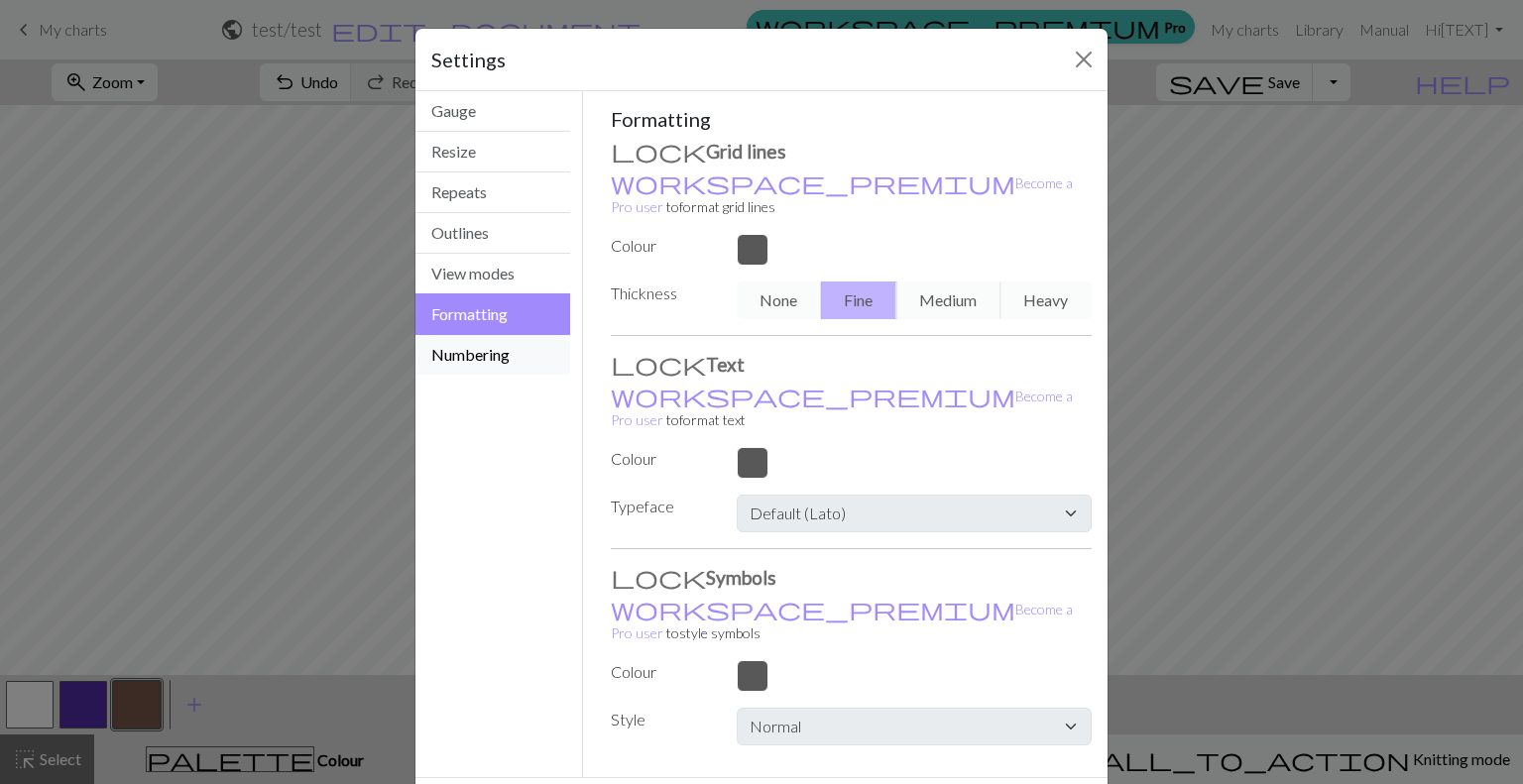 click on "Numbering" at bounding box center (493, 355) 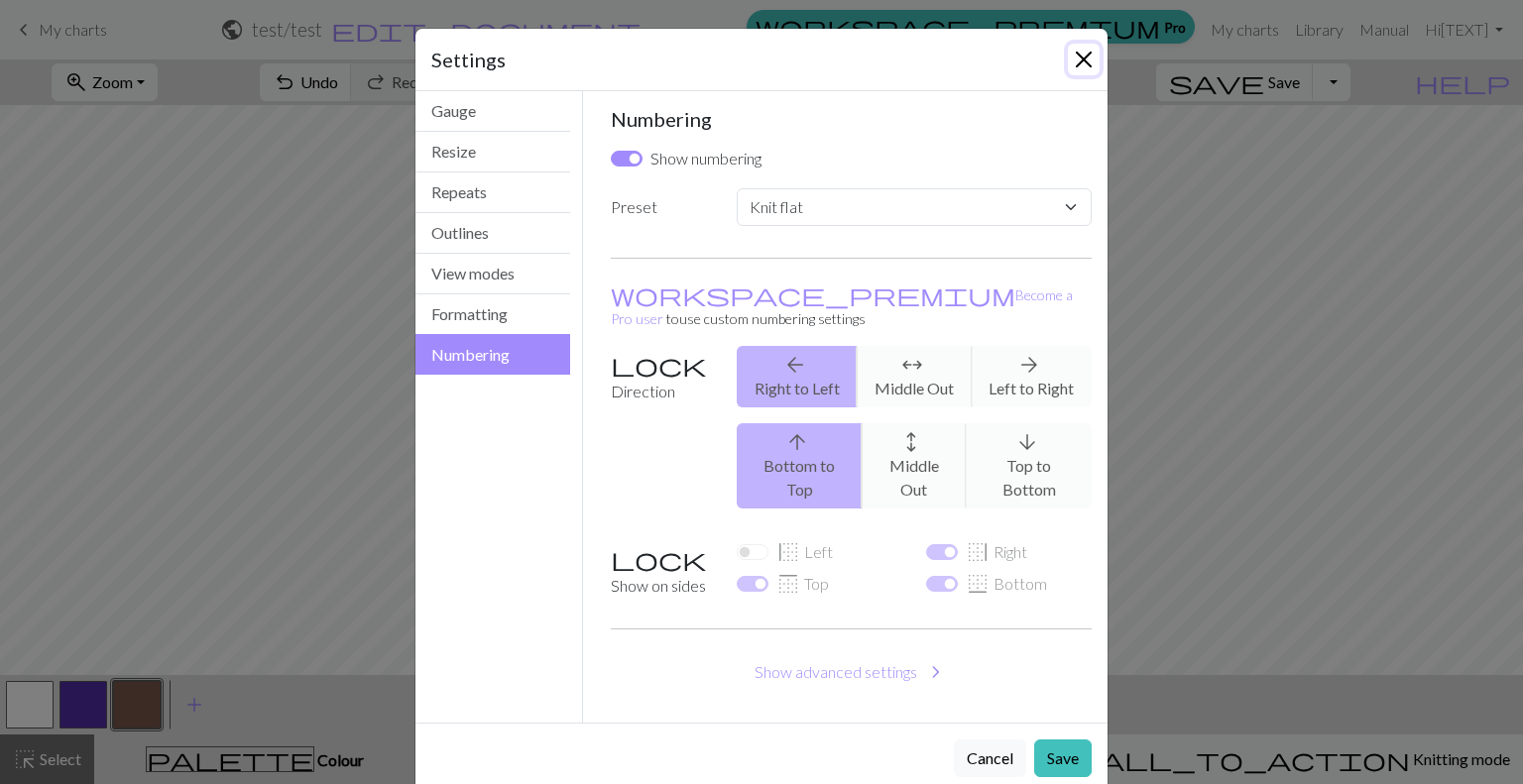 click at bounding box center [1084, 59] 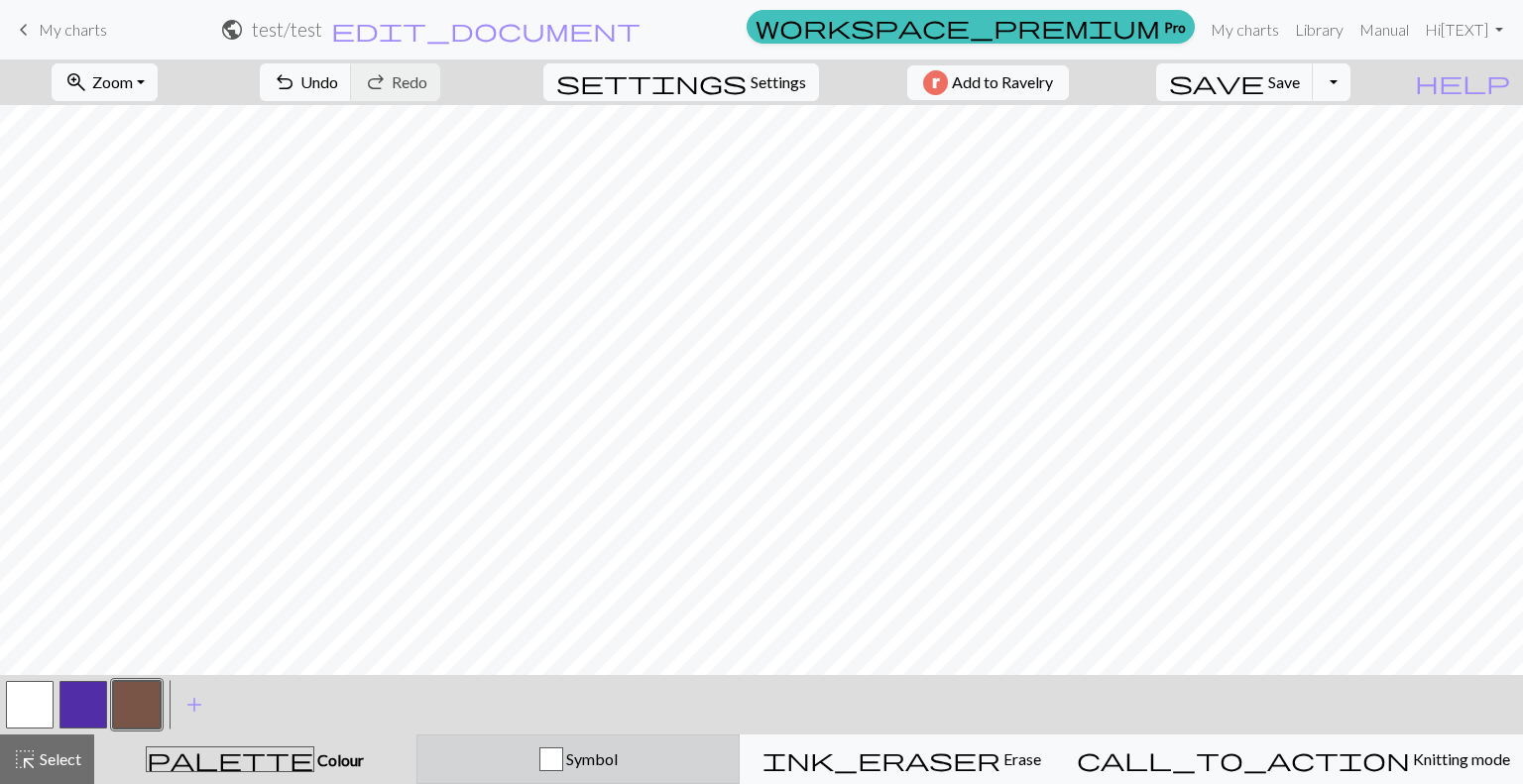 click on "Symbol" at bounding box center [590, 758] 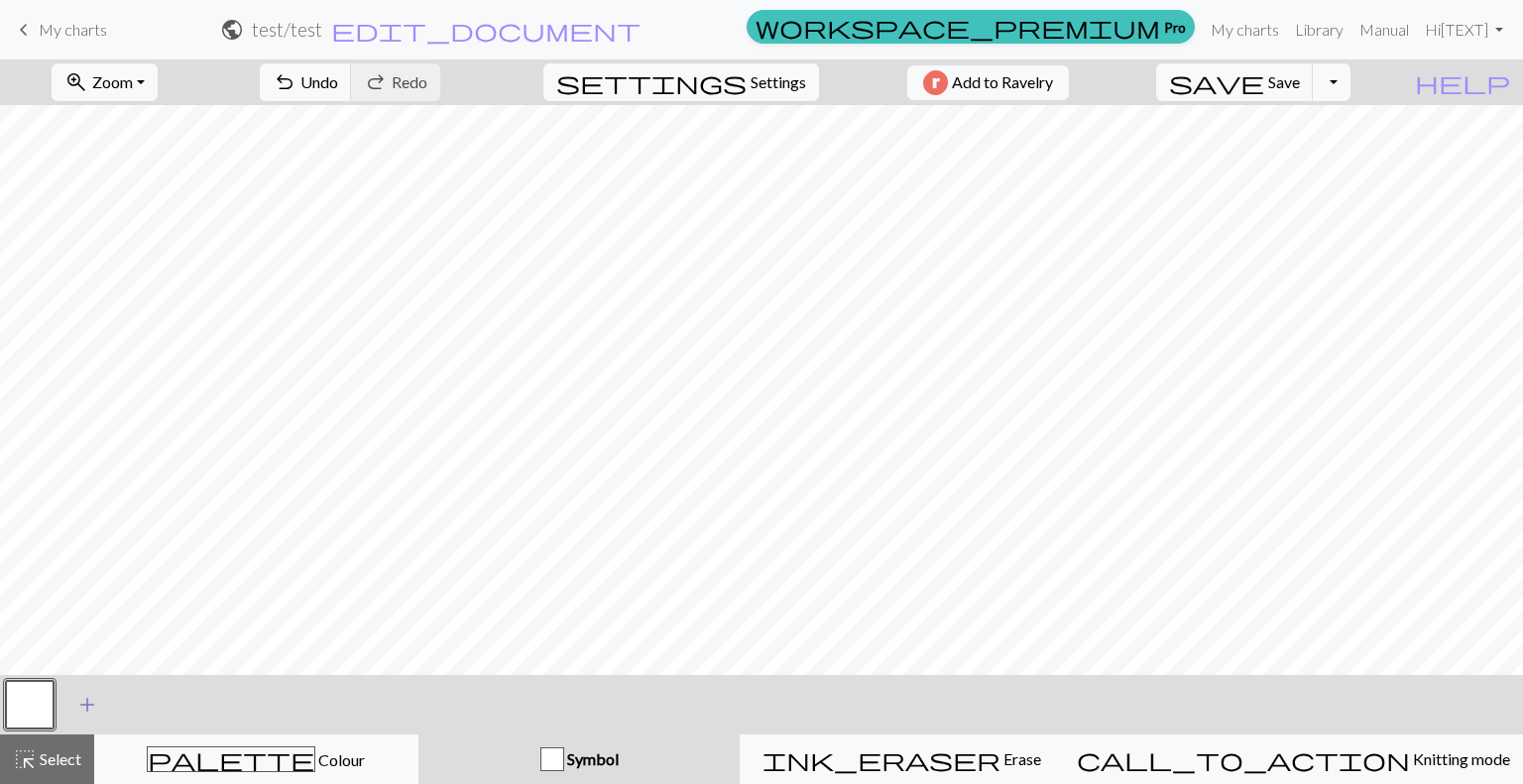 click on "add" at bounding box center (87, 705) 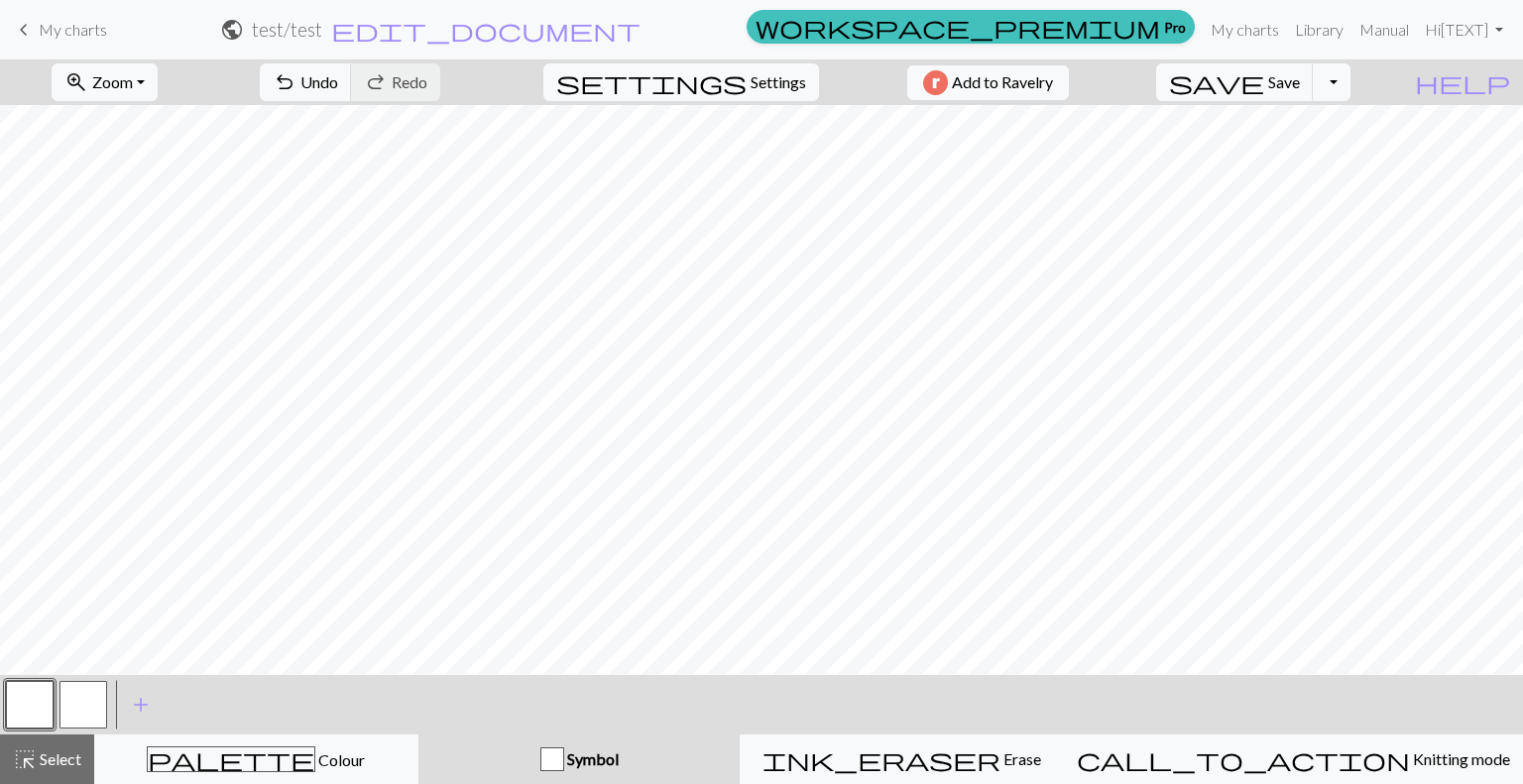 click at bounding box center (83, 705) 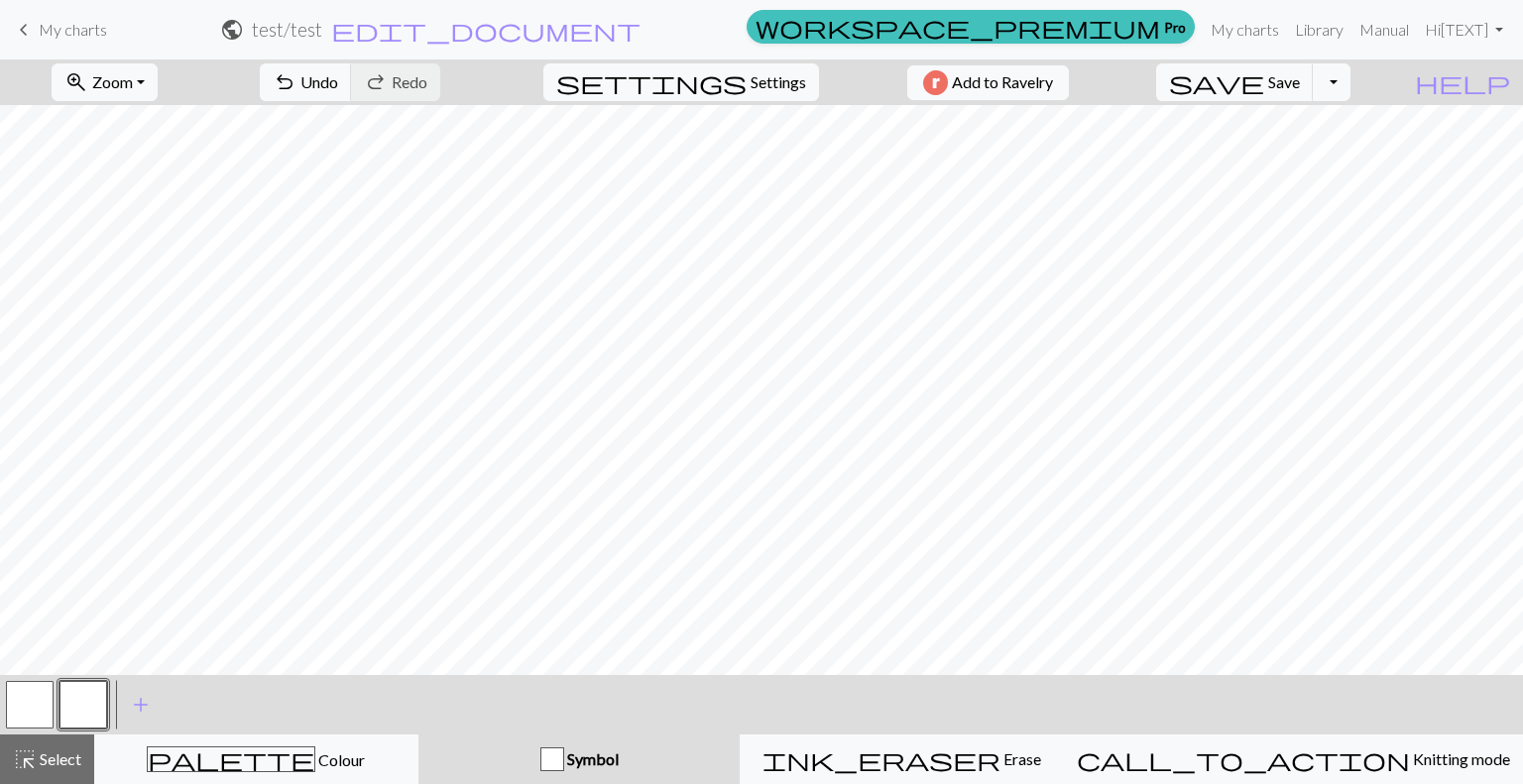 click at bounding box center (83, 705) 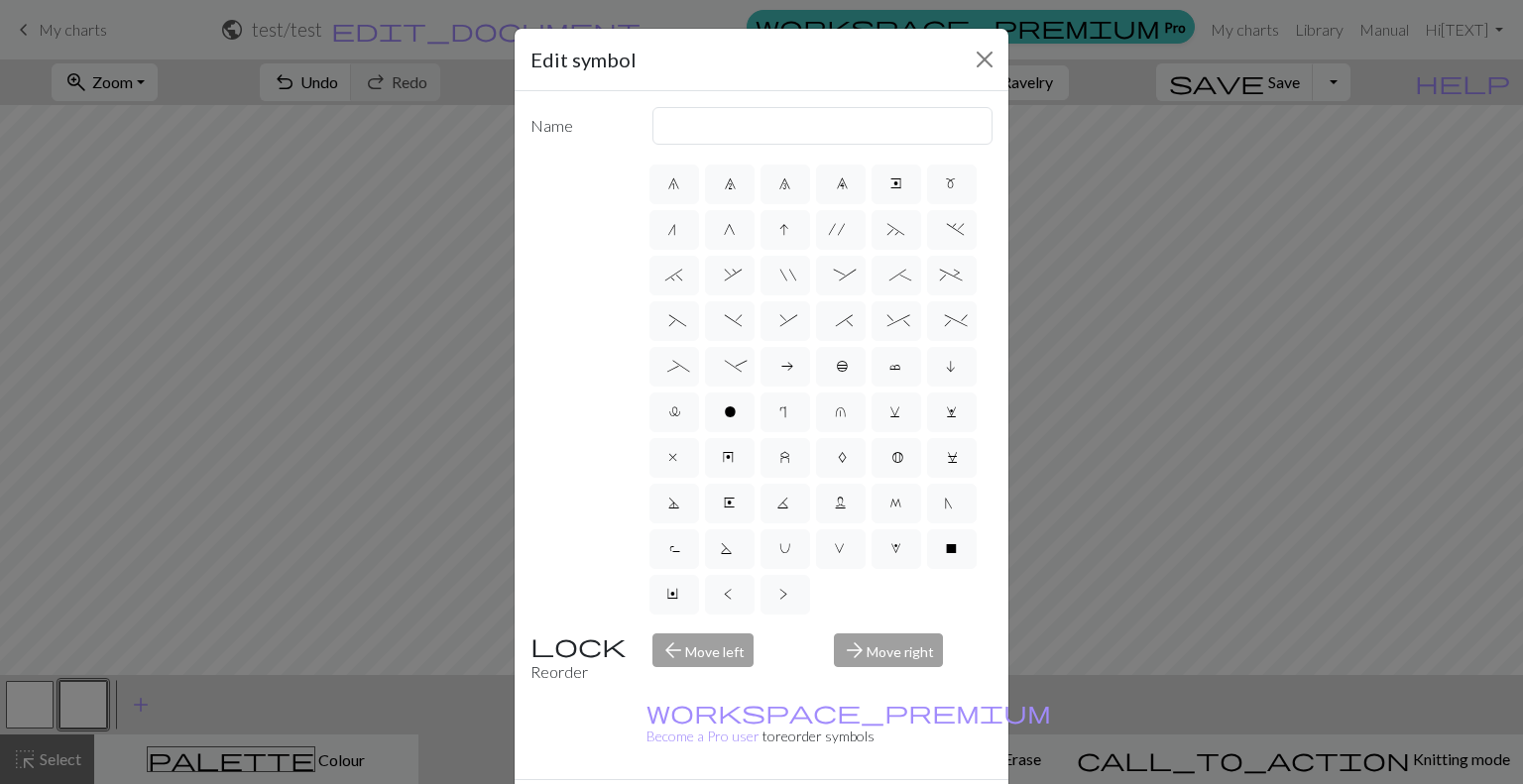 scroll, scrollTop: 0, scrollLeft: 0, axis: both 